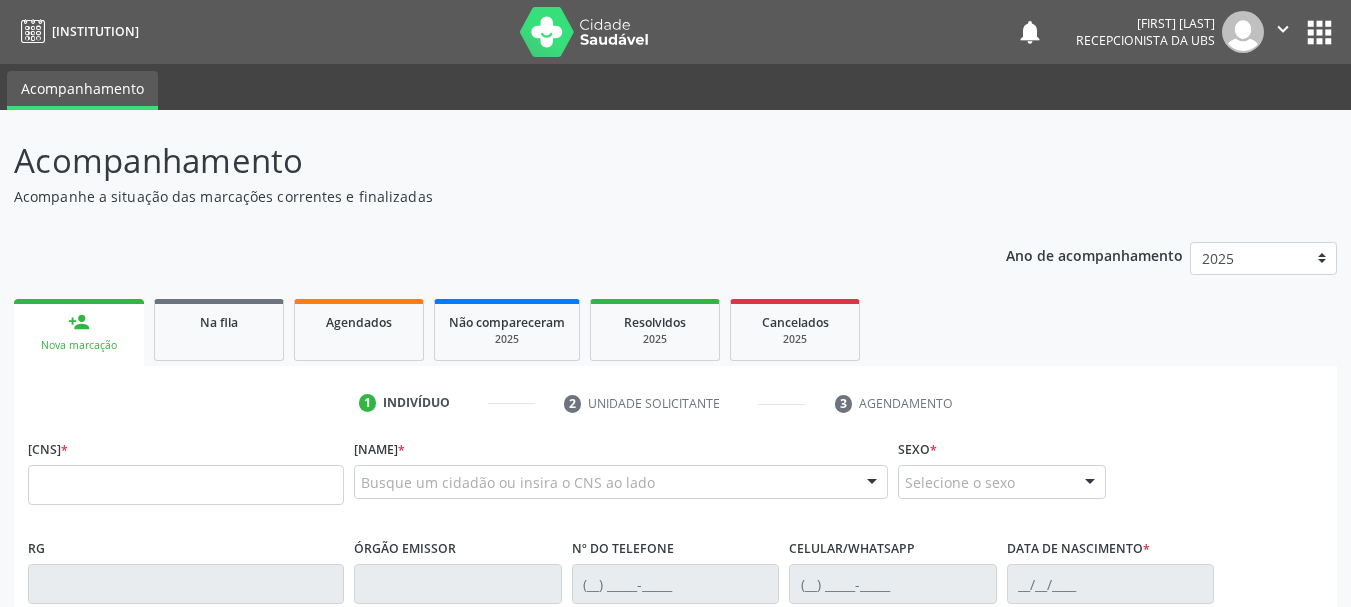 scroll, scrollTop: 0, scrollLeft: 0, axis: both 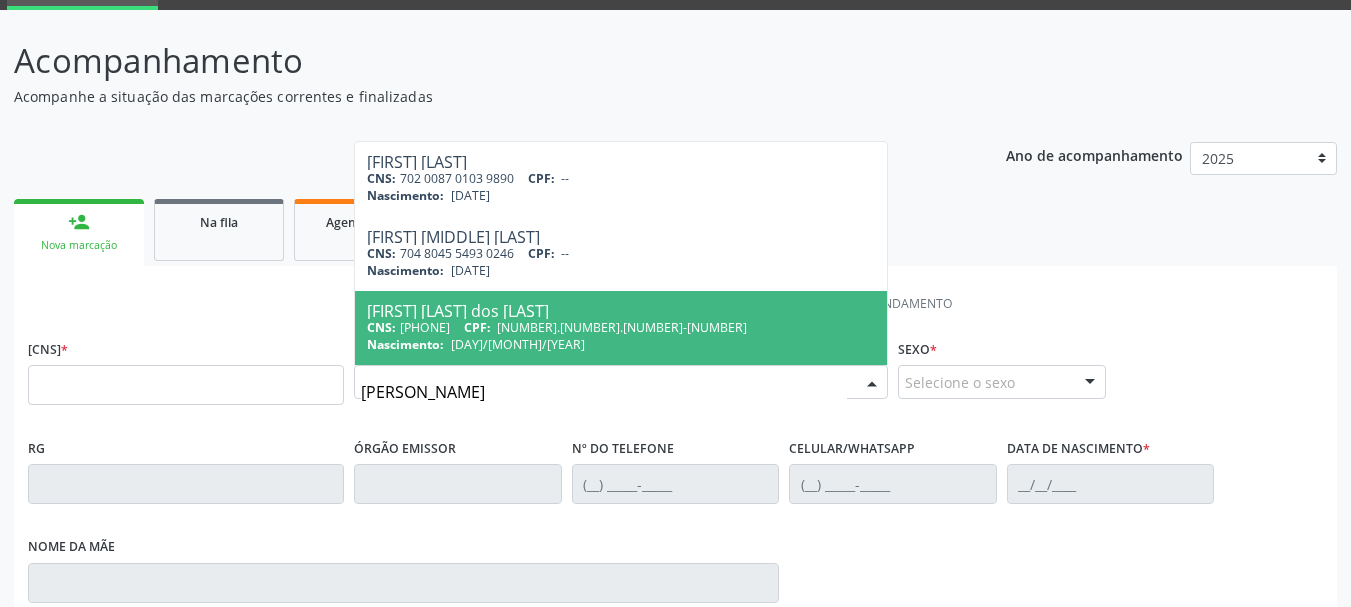 drag, startPoint x: 435, startPoint y: 403, endPoint x: 238, endPoint y: 387, distance: 197.64868 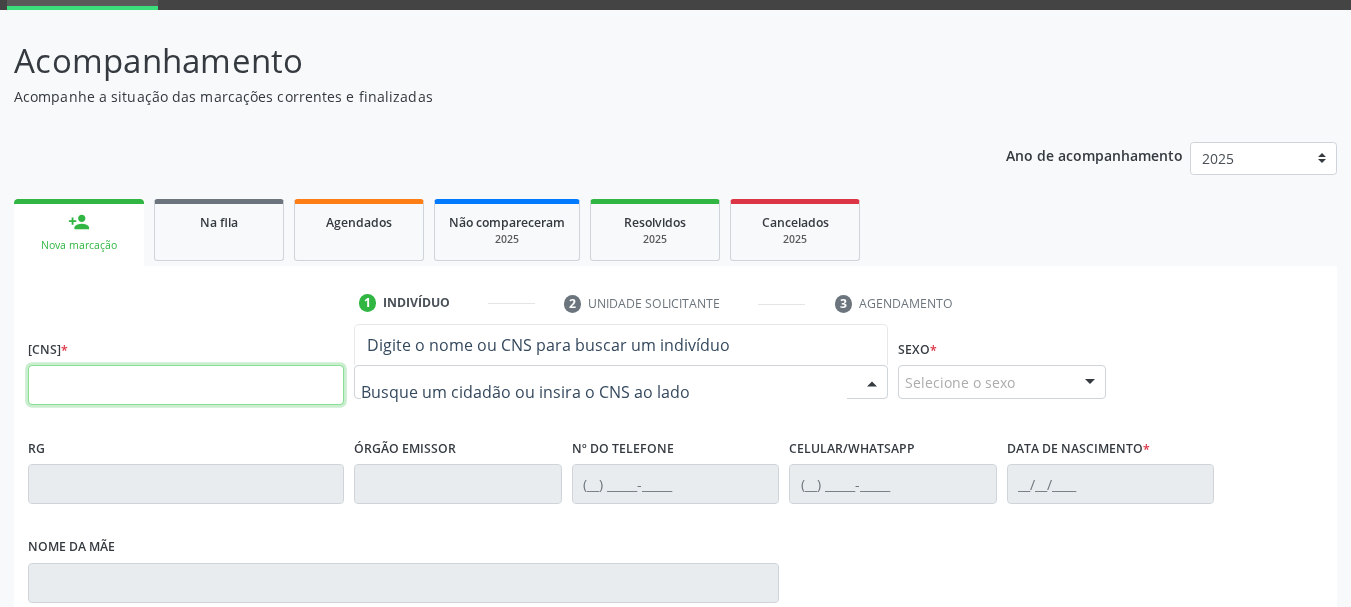 click at bounding box center (186, 385) 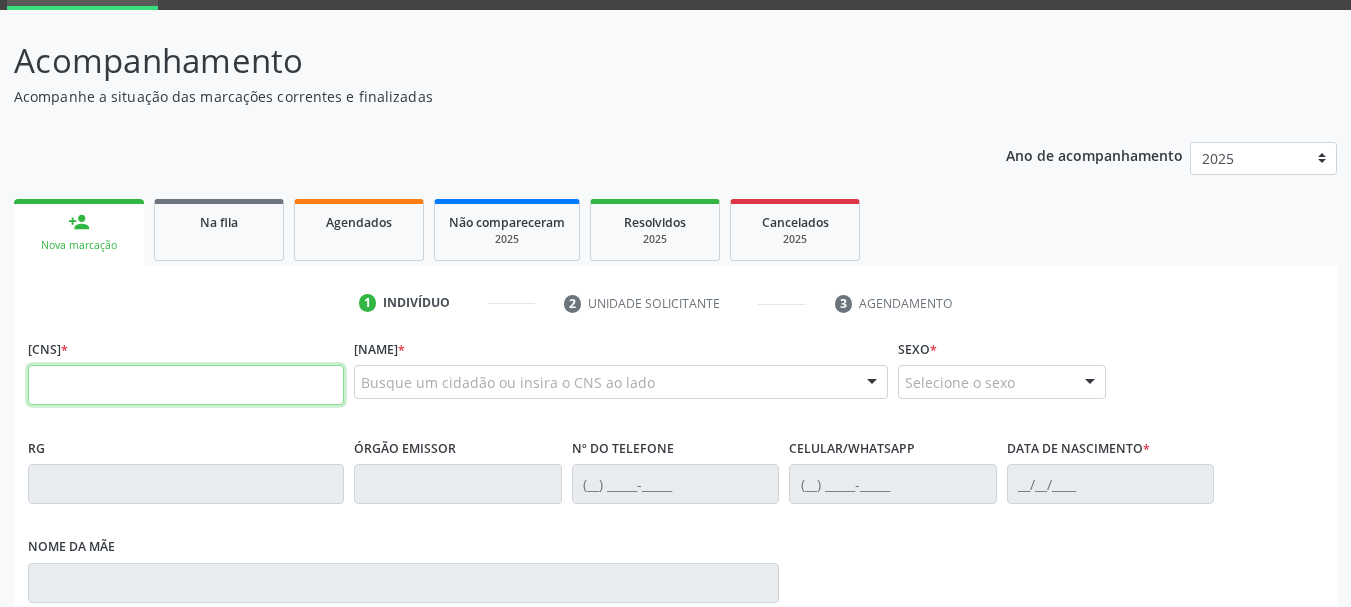 paste 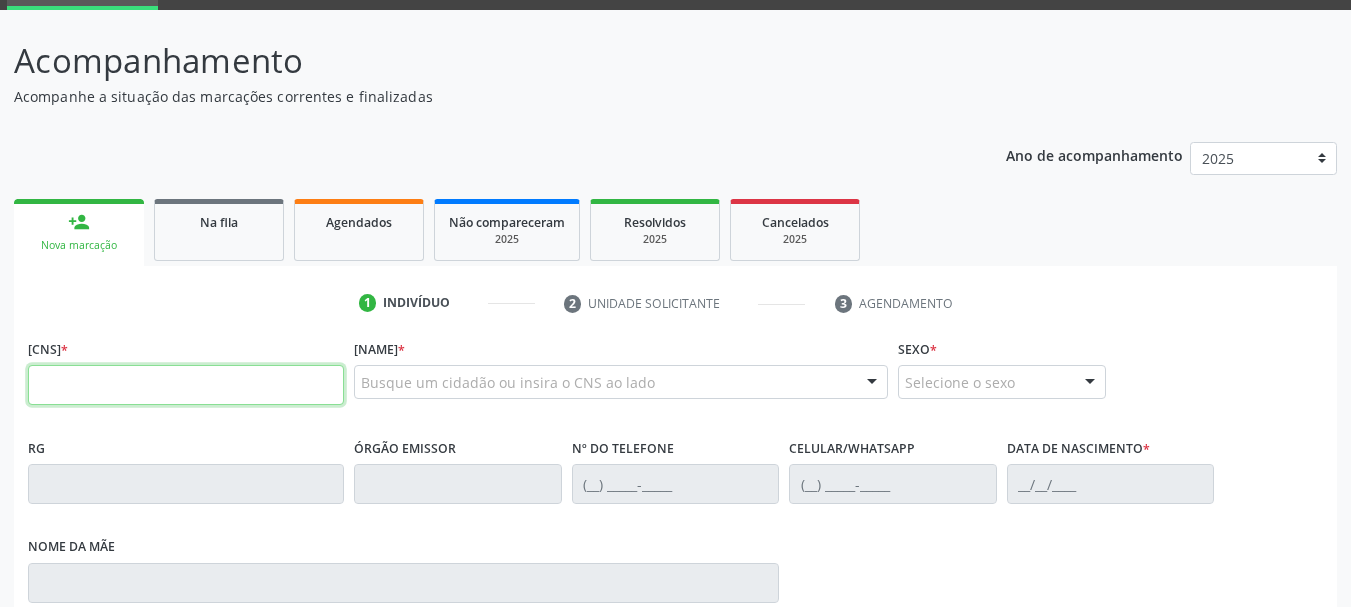 paste on "898 0004 4400 6739" 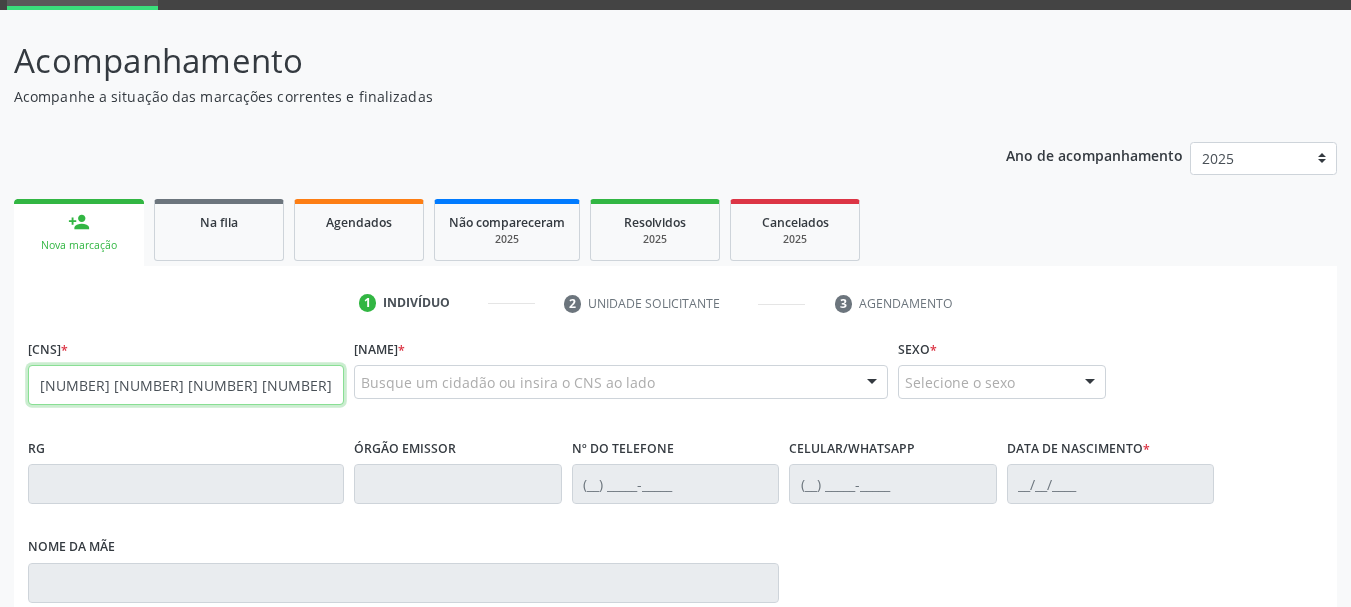 type on "898 0004 4400 6739" 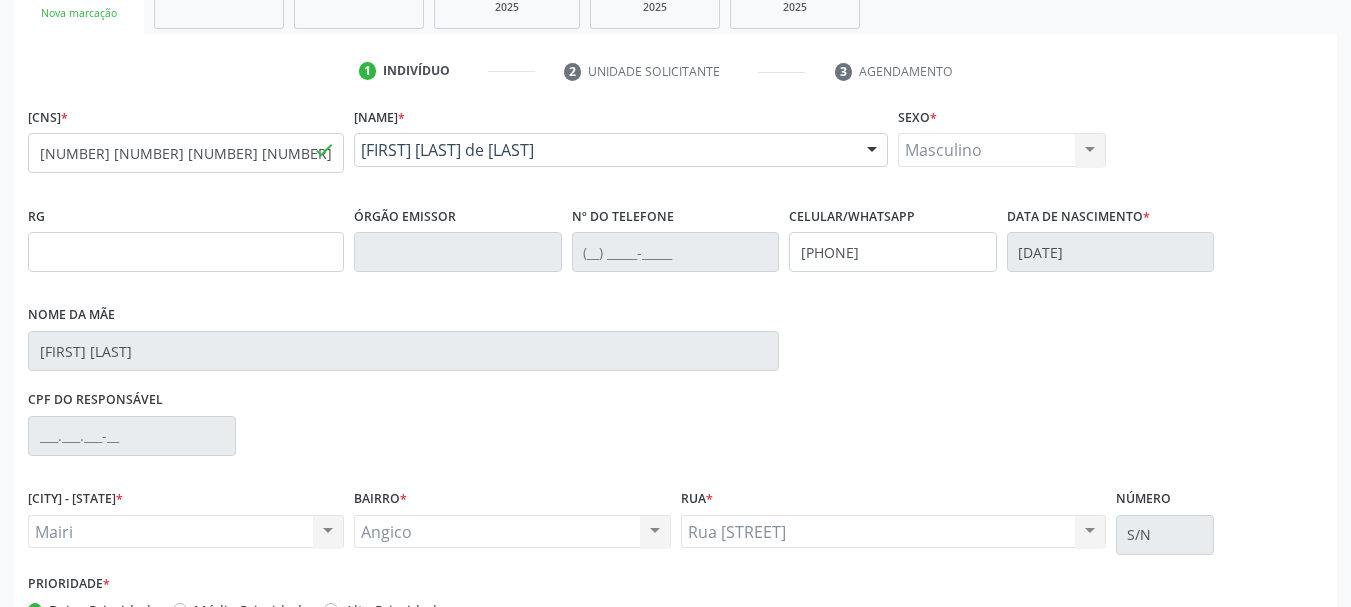 scroll, scrollTop: 300, scrollLeft: 0, axis: vertical 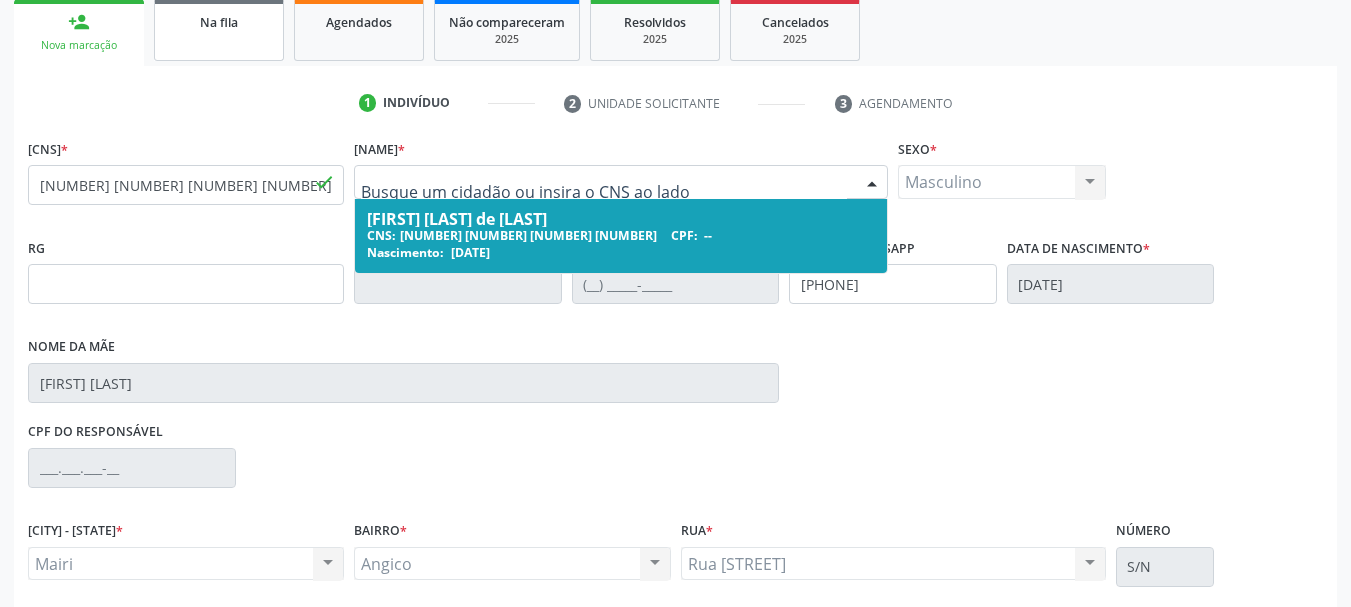 click on "Na fila" at bounding box center [219, 21] 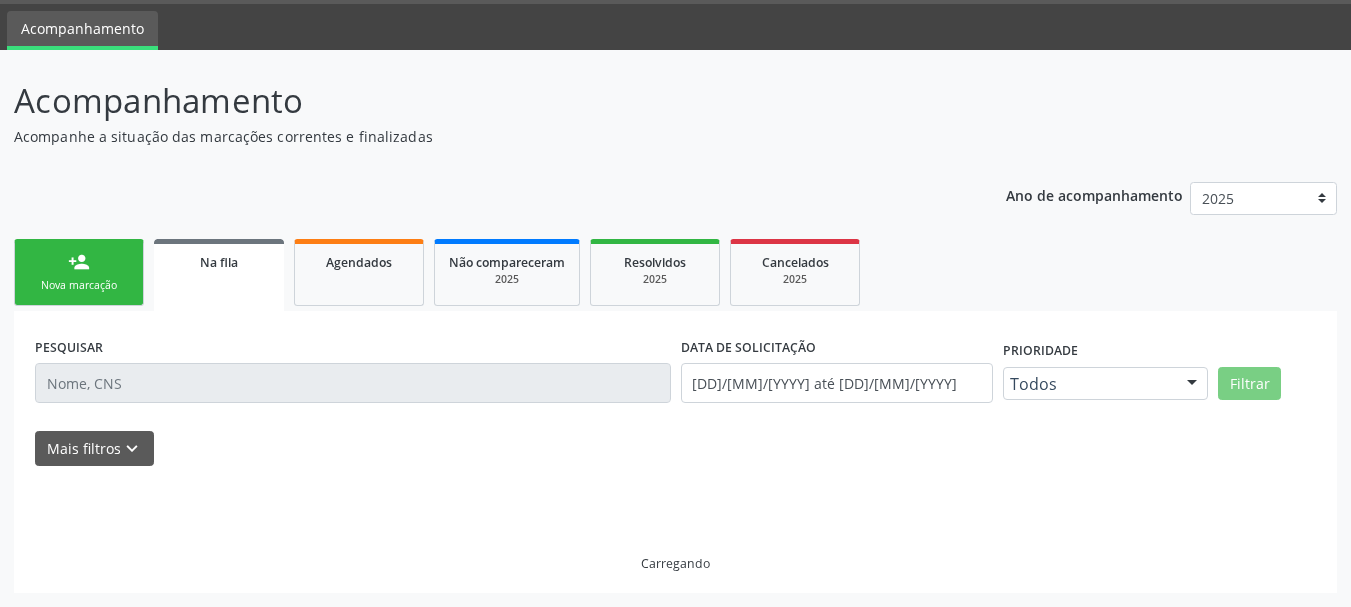scroll, scrollTop: 60, scrollLeft: 0, axis: vertical 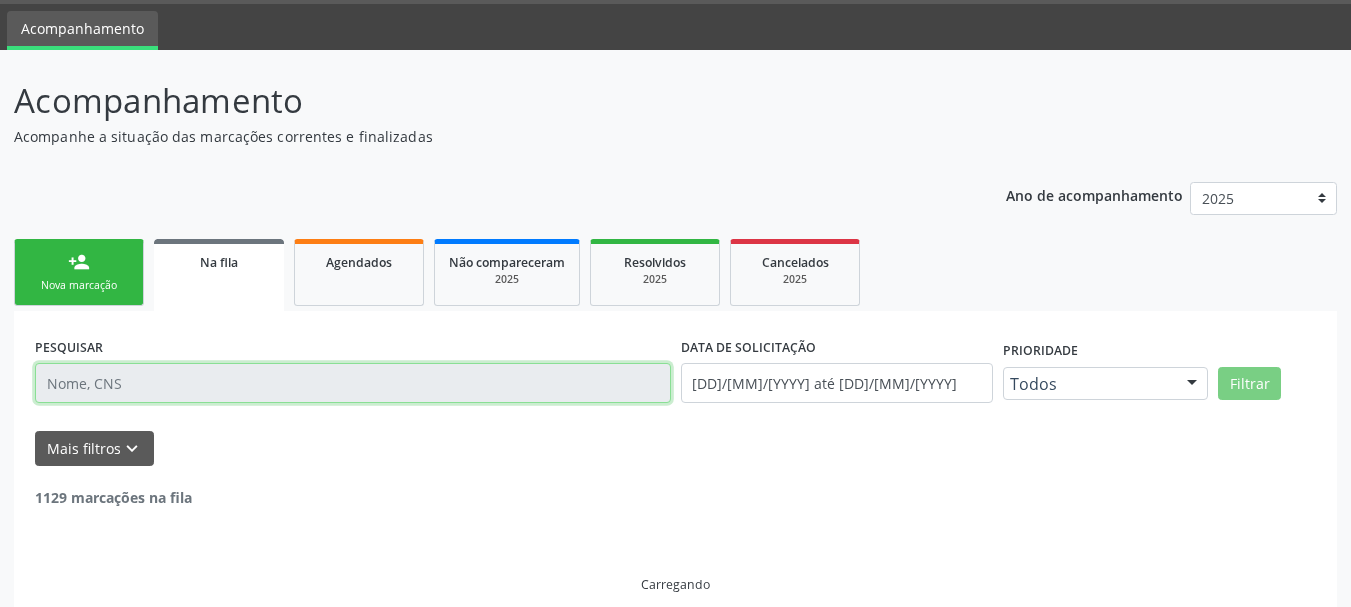 click at bounding box center (353, 383) 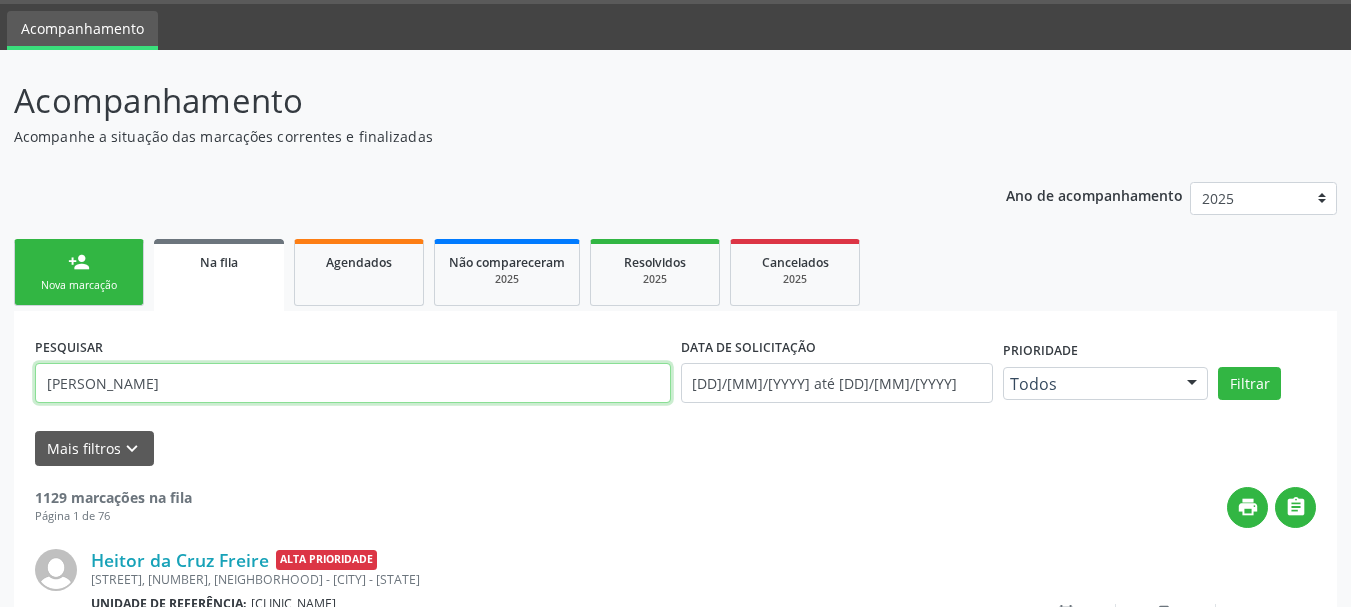 type on "jose luiz soza" 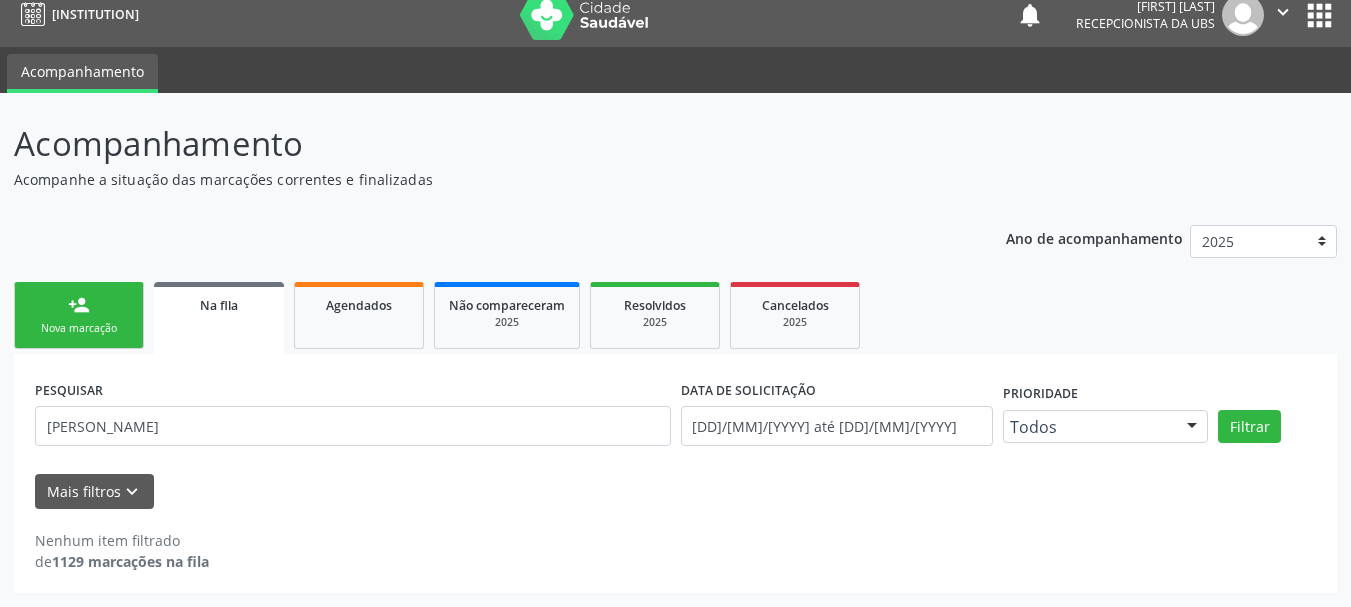 scroll, scrollTop: 17, scrollLeft: 0, axis: vertical 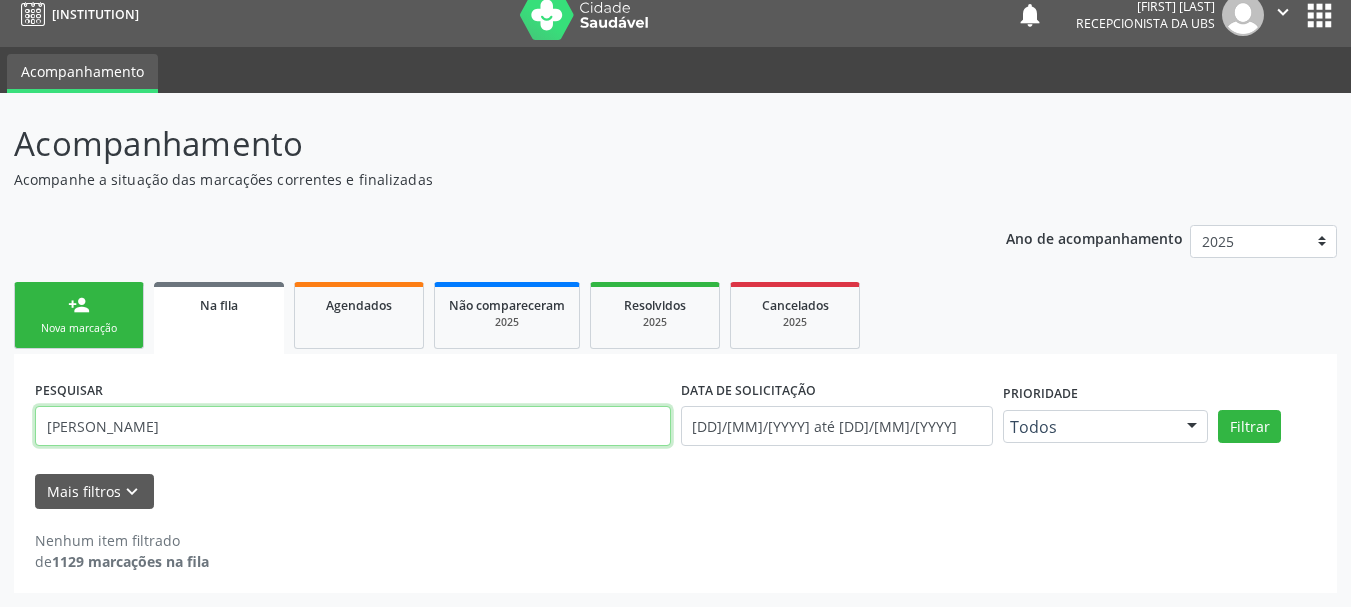 drag, startPoint x: 173, startPoint y: 429, endPoint x: 13, endPoint y: 429, distance: 160 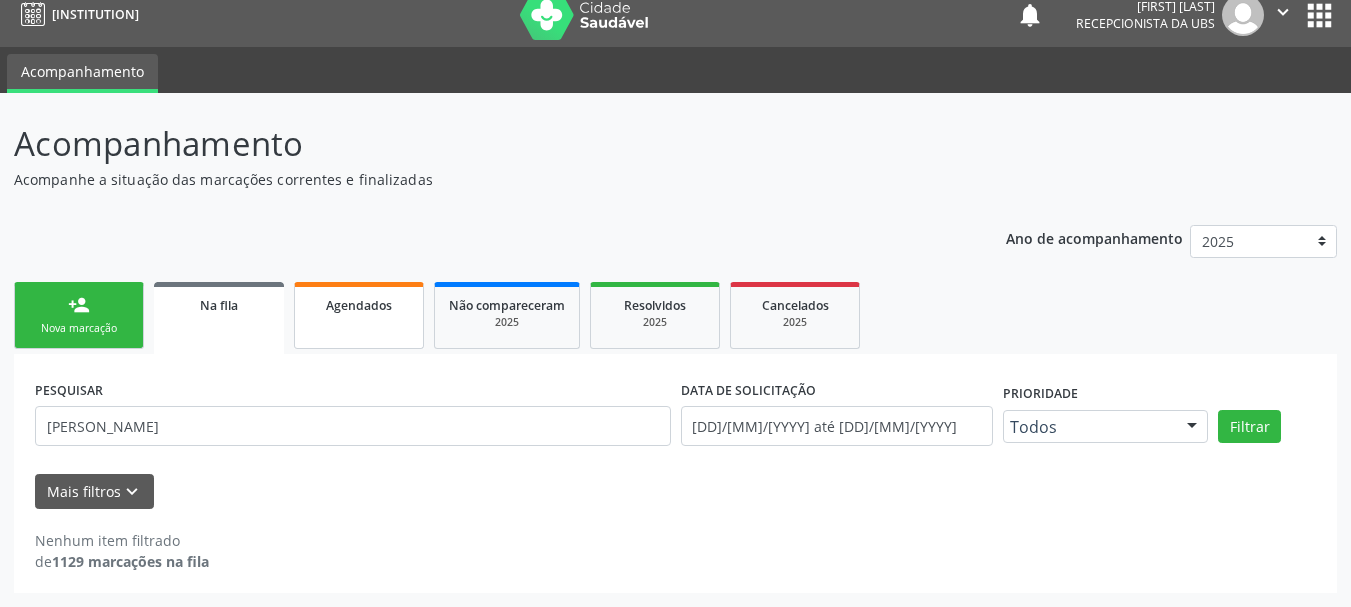 click on "Agendados" at bounding box center [359, 315] 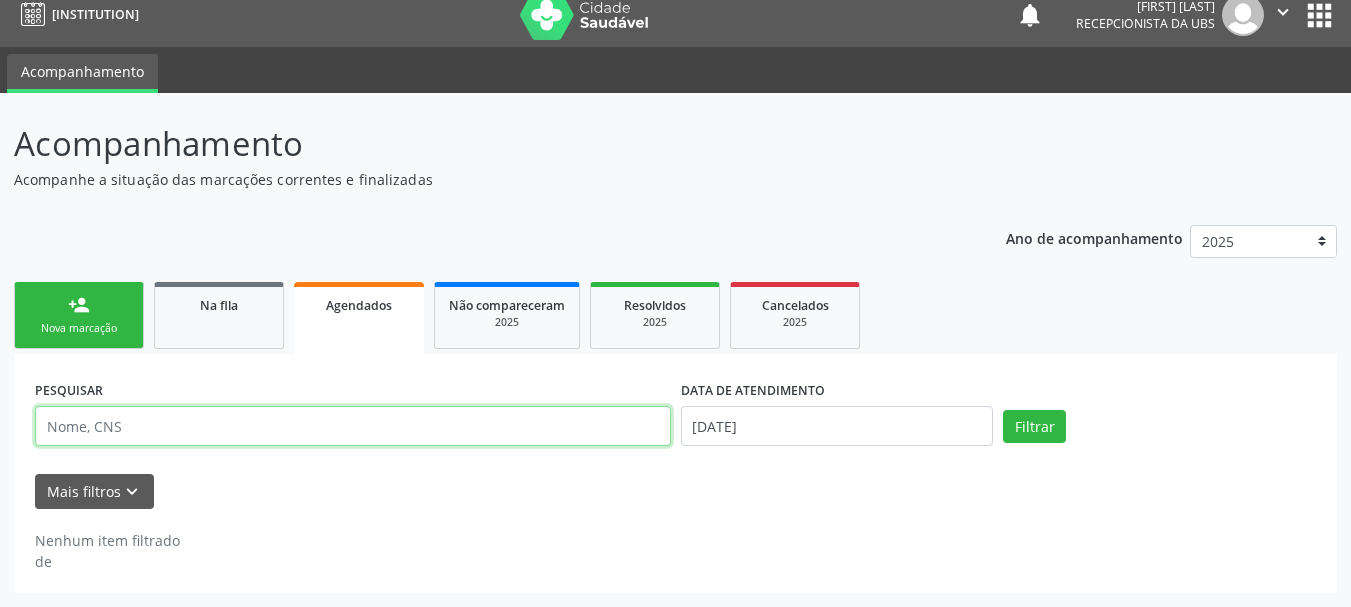 click at bounding box center [353, 426] 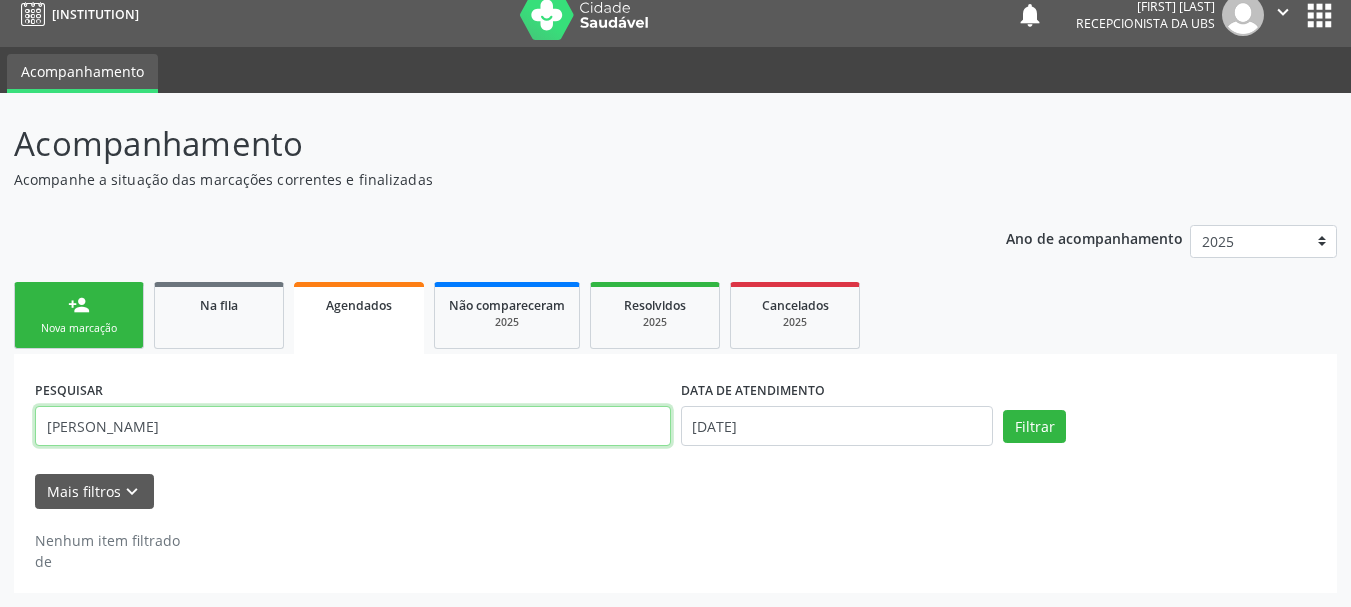 type on "jose luiz soza" 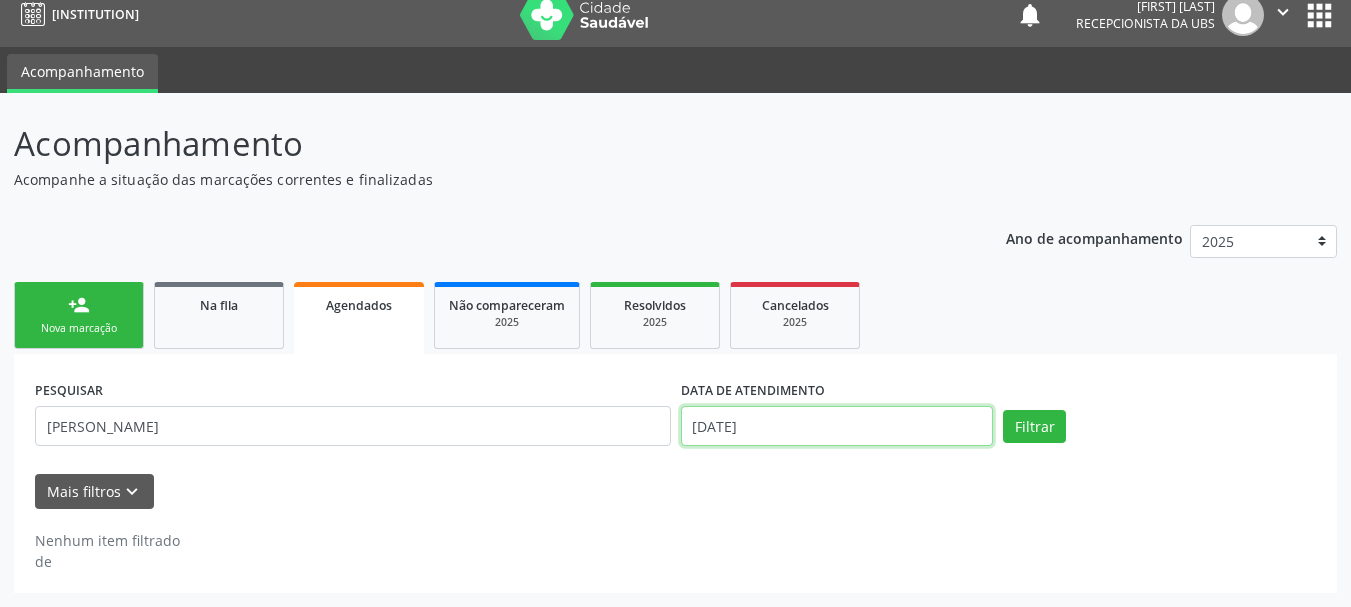 click on "03/07/2025" at bounding box center (837, 426) 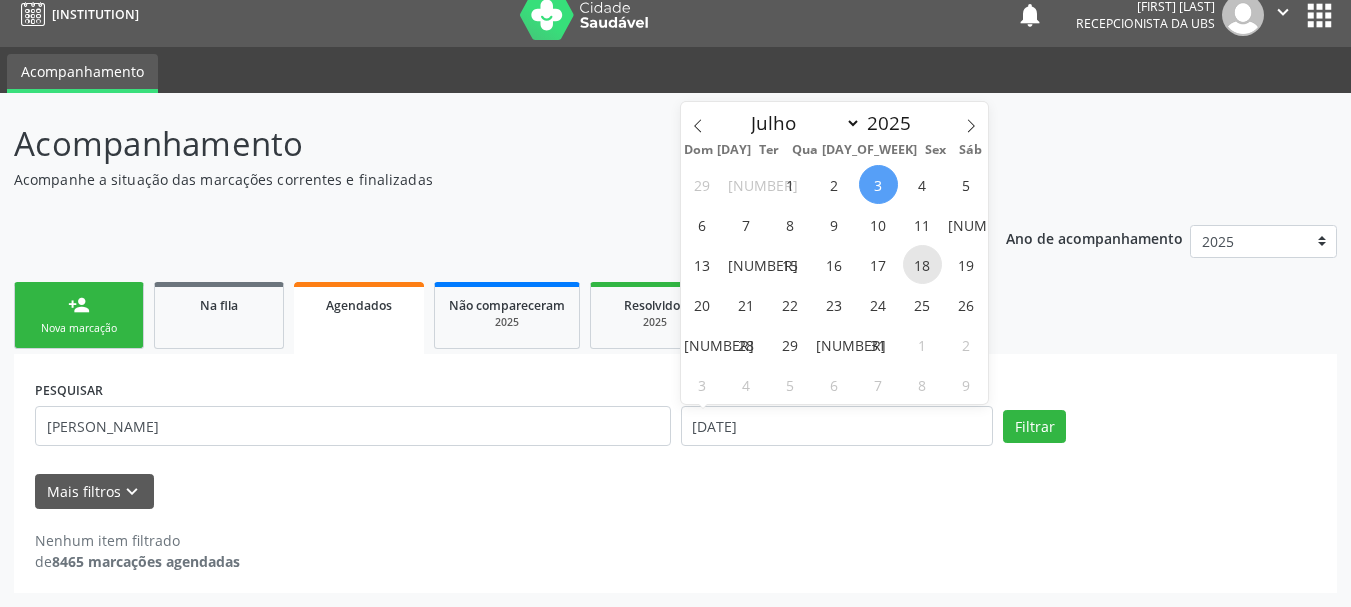 click on "18" at bounding box center [922, 264] 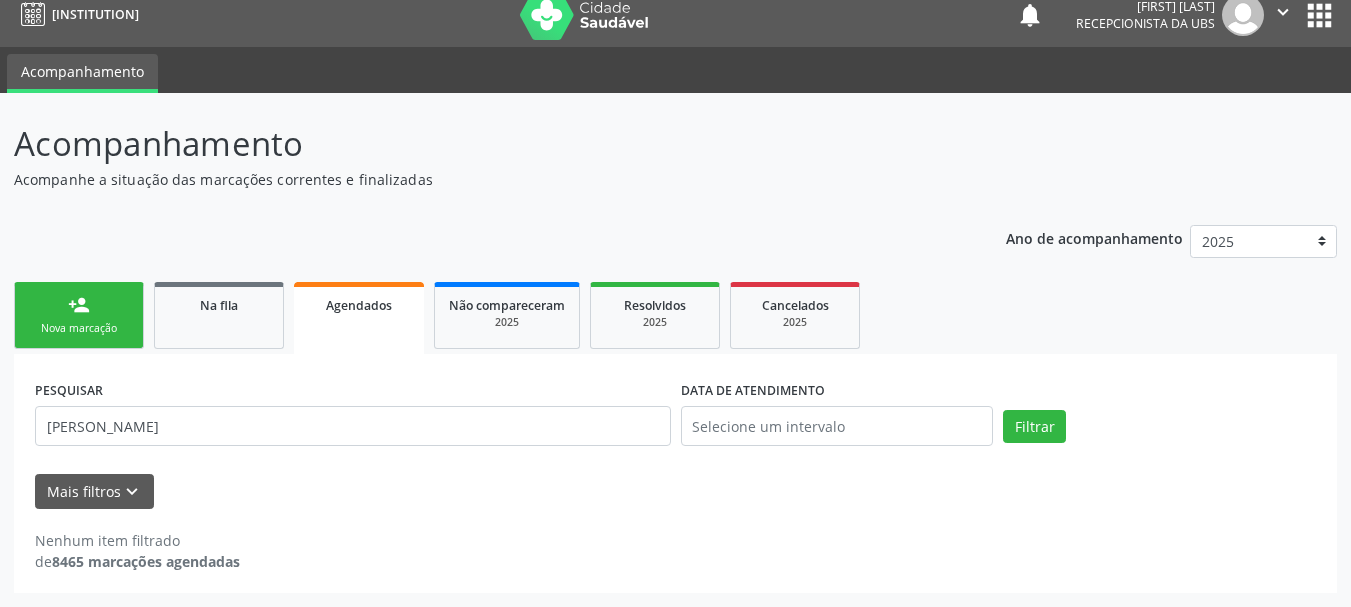 click on "person_add
Nova marcação
Na fila   Agendados   Não compareceram
2025
Resolvidos
2025
Cancelados
2025" at bounding box center [675, 315] 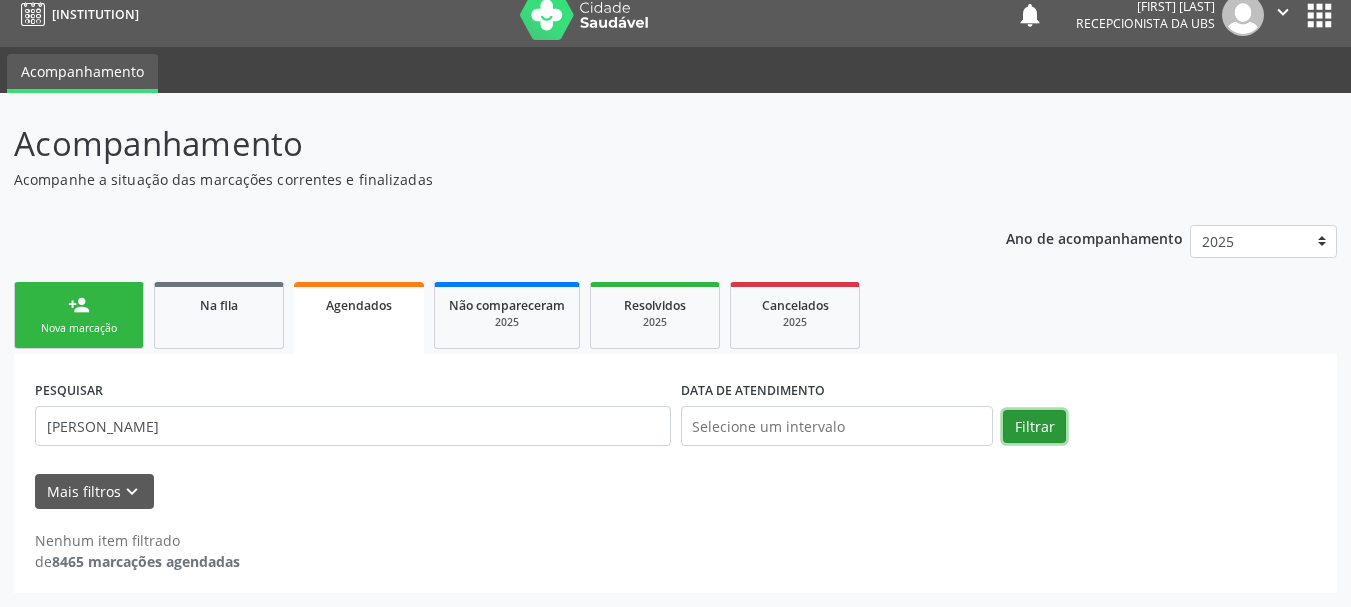 click on "Filtrar" at bounding box center (1034, 427) 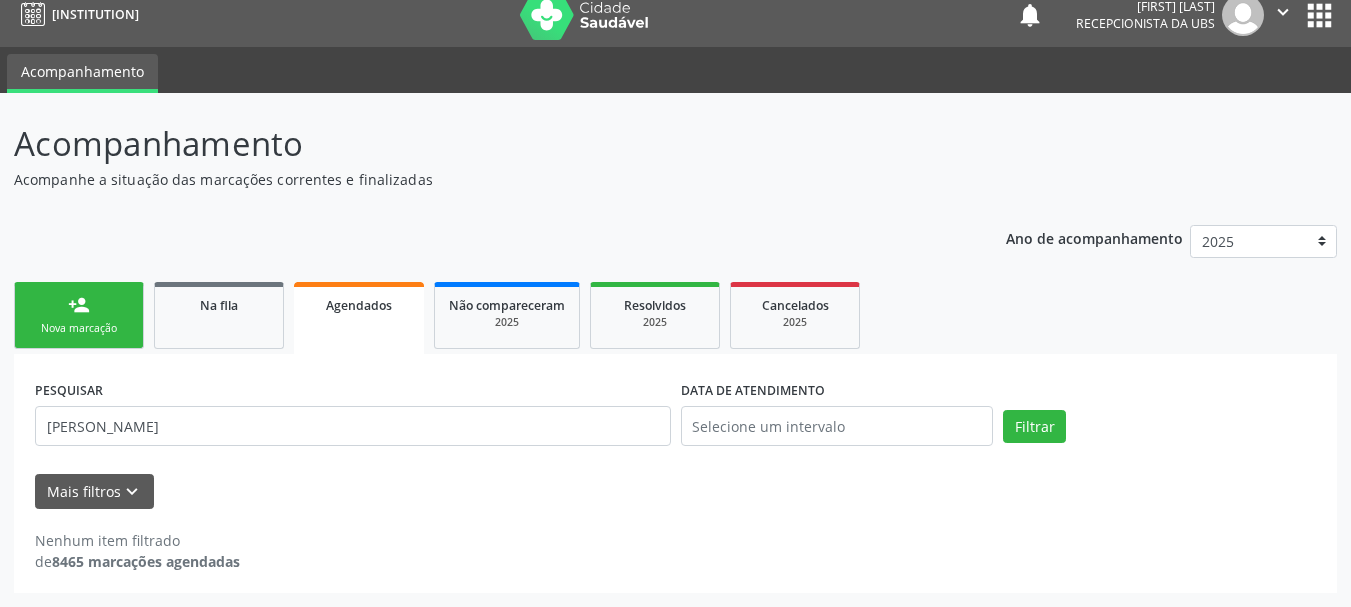 scroll, scrollTop: 0, scrollLeft: 0, axis: both 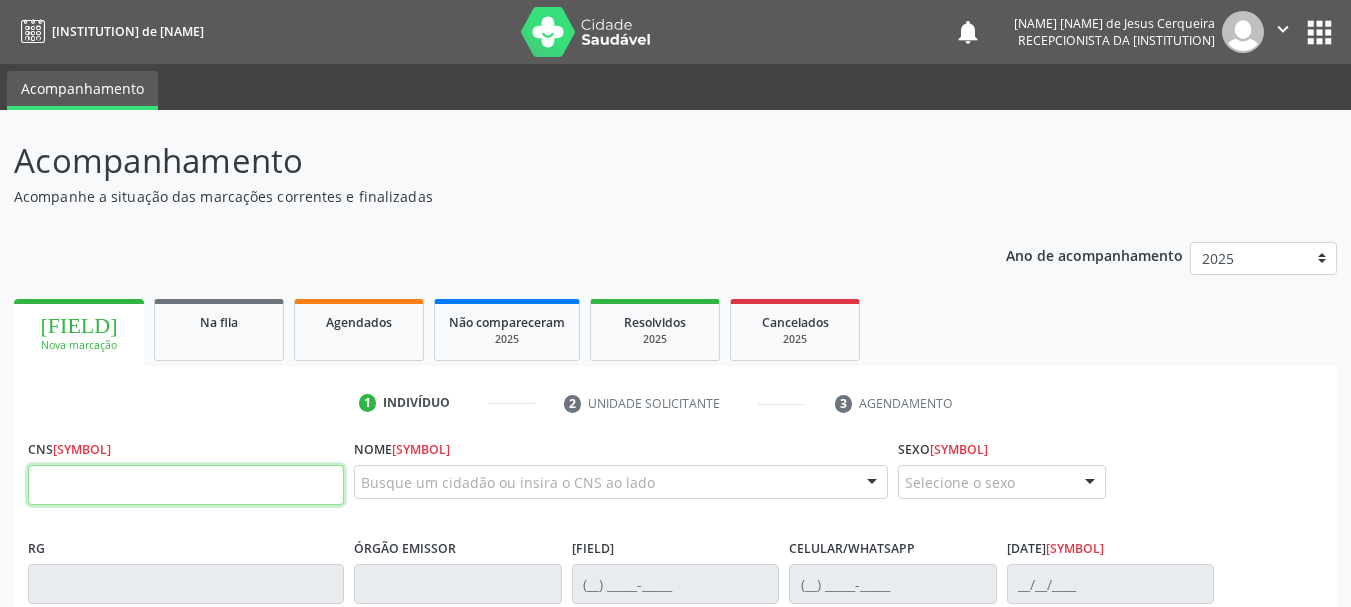 click on "" at bounding box center [1283, 29] 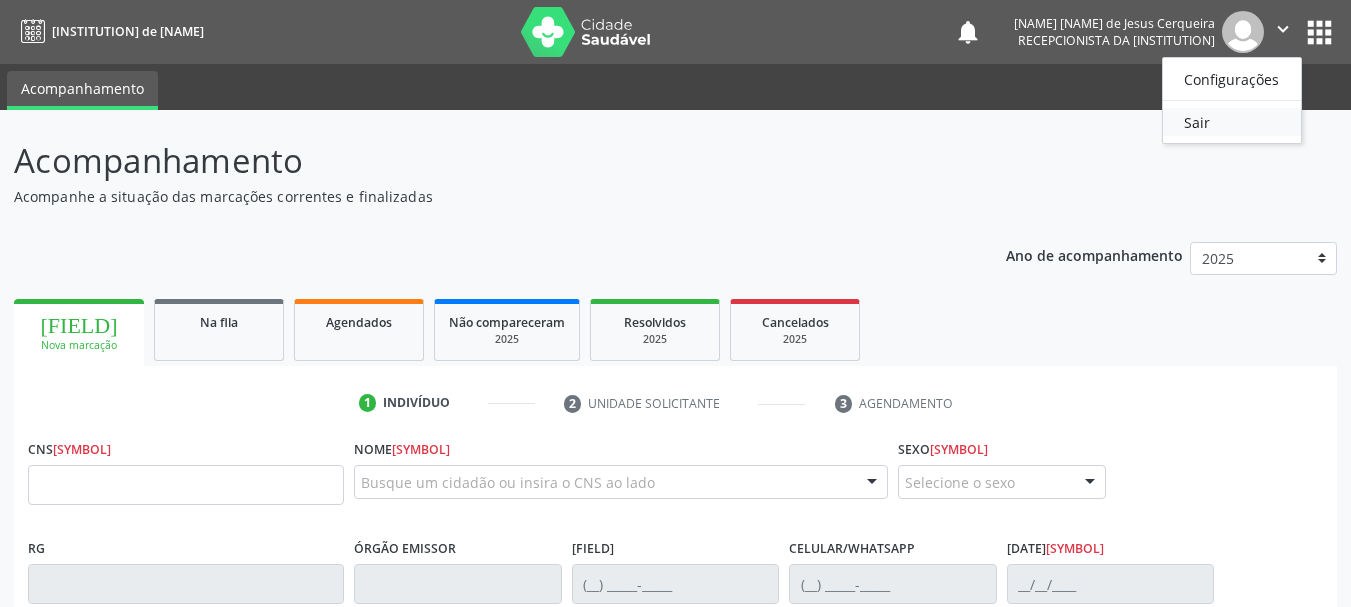 click on "Sair" at bounding box center (1232, 122) 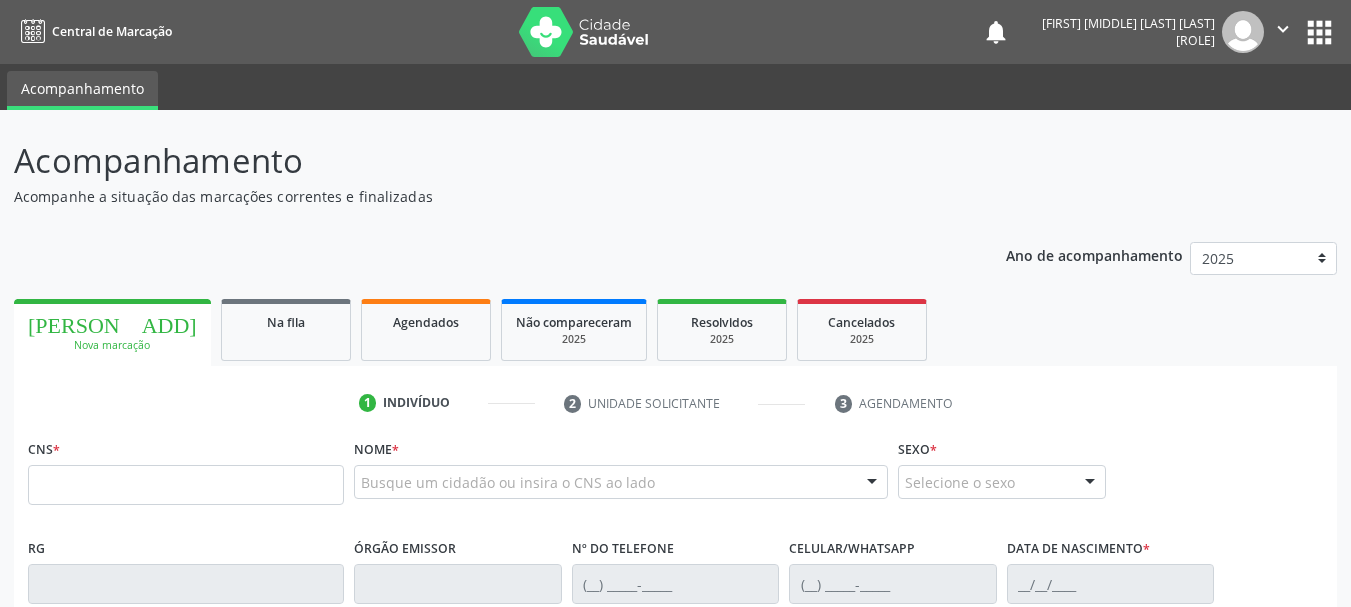 scroll, scrollTop: 0, scrollLeft: 0, axis: both 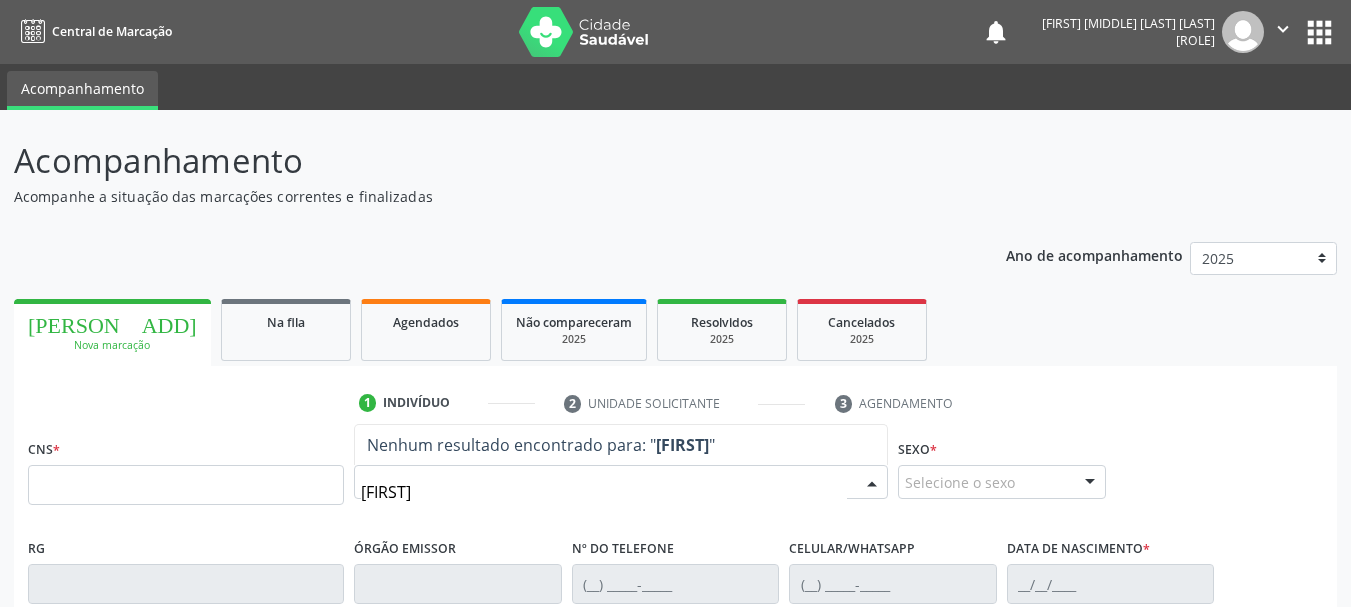 type on "[FIRST]" 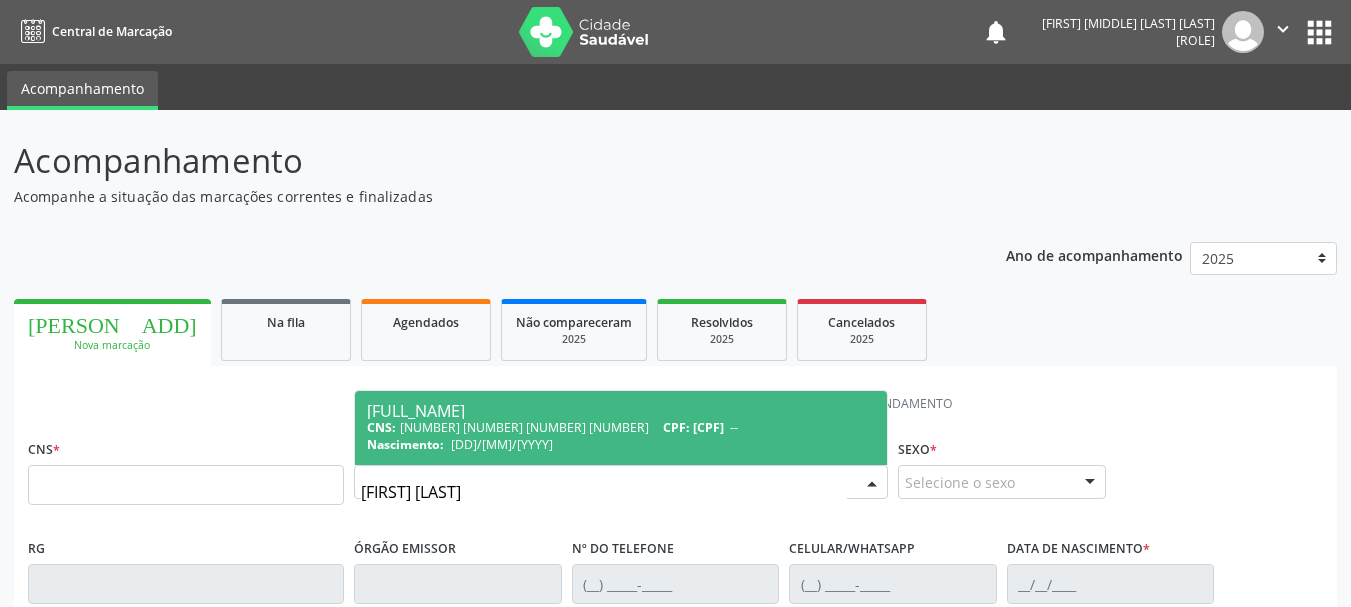 click on "[FULL_NAME]" at bounding box center [621, 411] 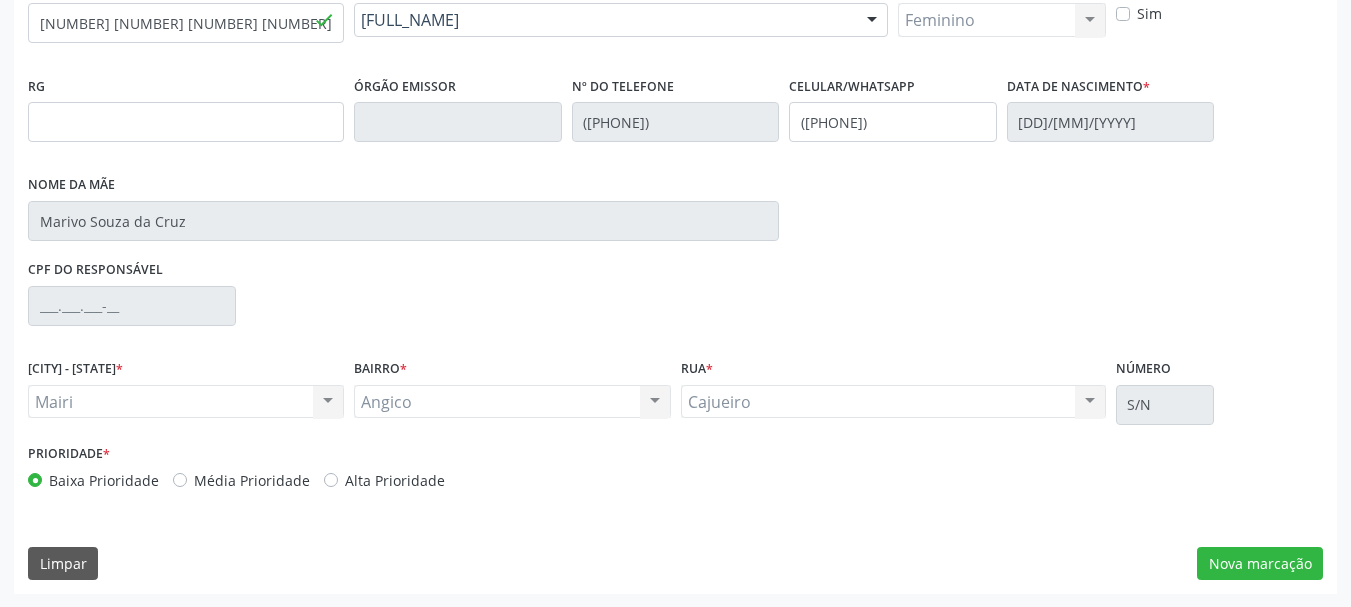scroll, scrollTop: 463, scrollLeft: 0, axis: vertical 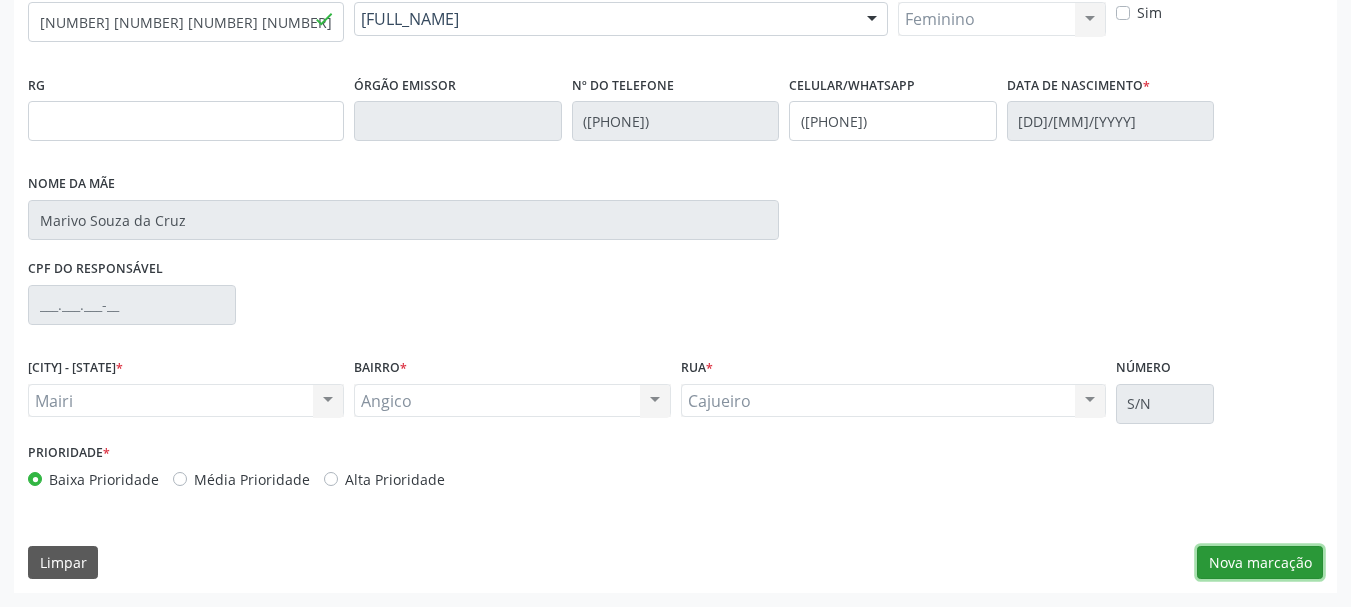 click on "Nova marcação" at bounding box center (1260, 563) 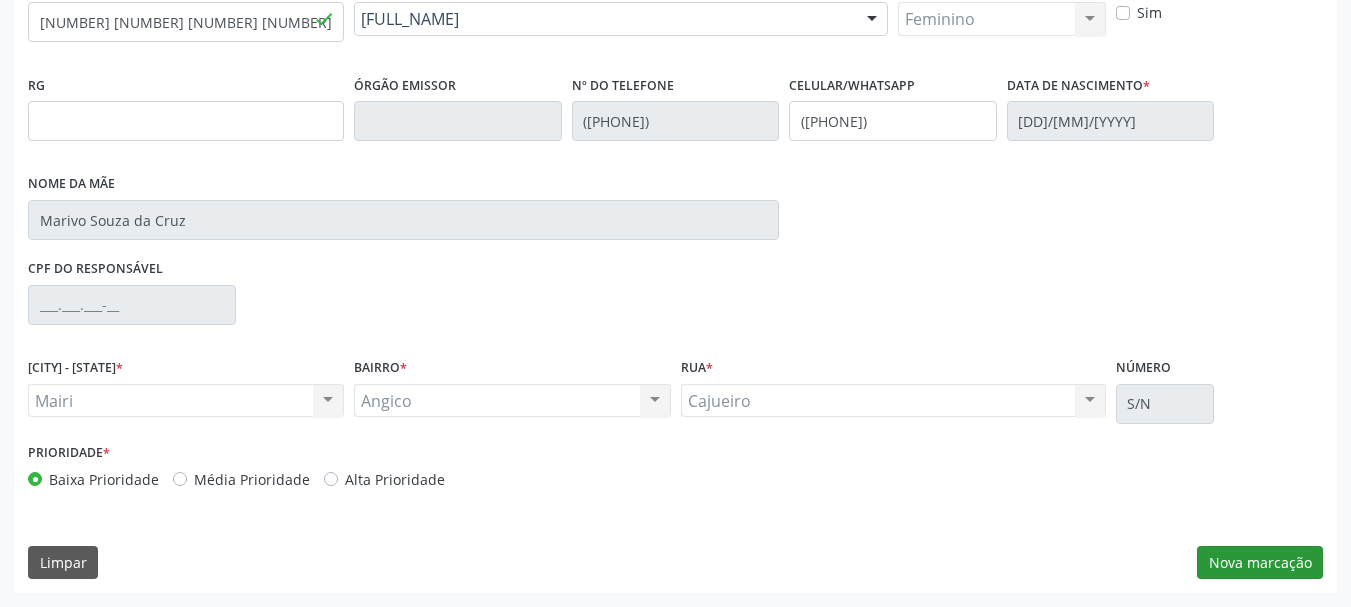 scroll, scrollTop: 299, scrollLeft: 0, axis: vertical 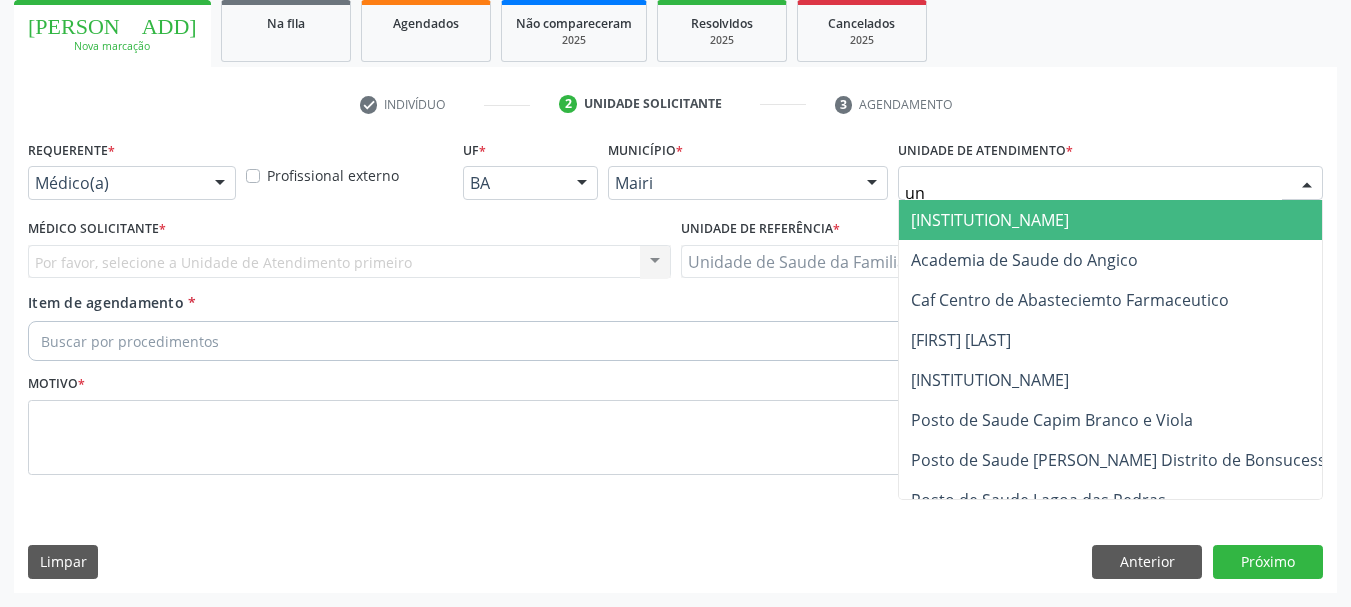 type on "uni" 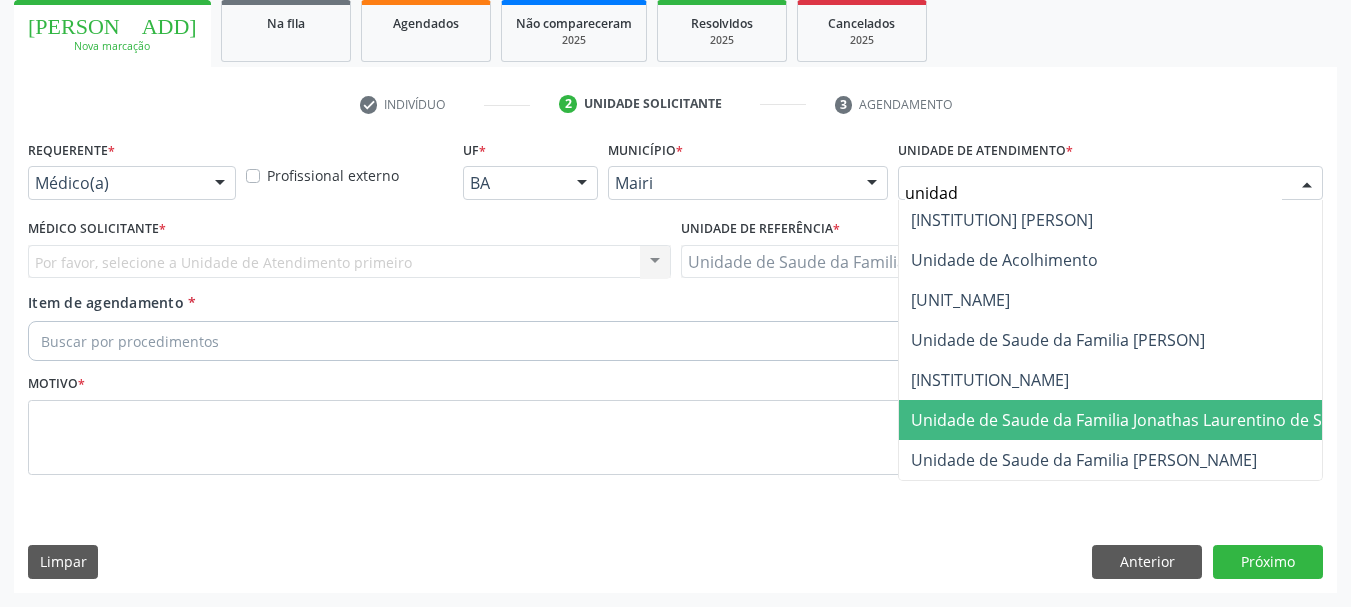 click on "Unidade de Saude da Familia Jonathas Laurentino de Santana" at bounding box center (1143, 420) 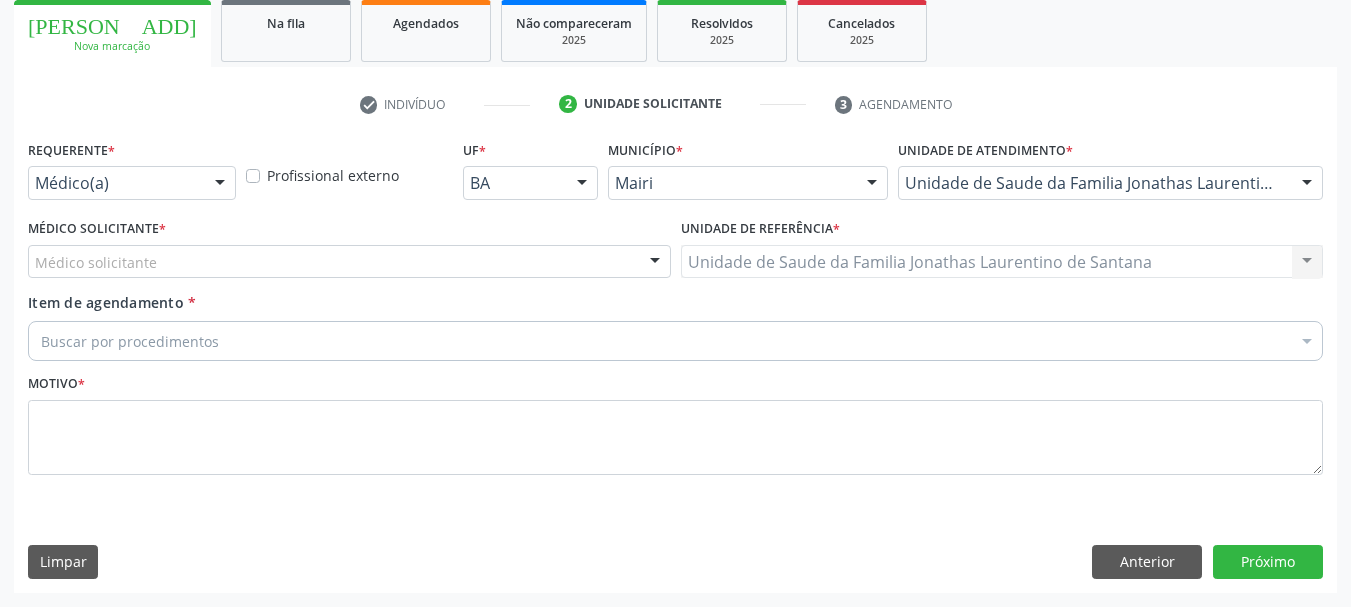 click on "Médico solicitante" at bounding box center (349, 262) 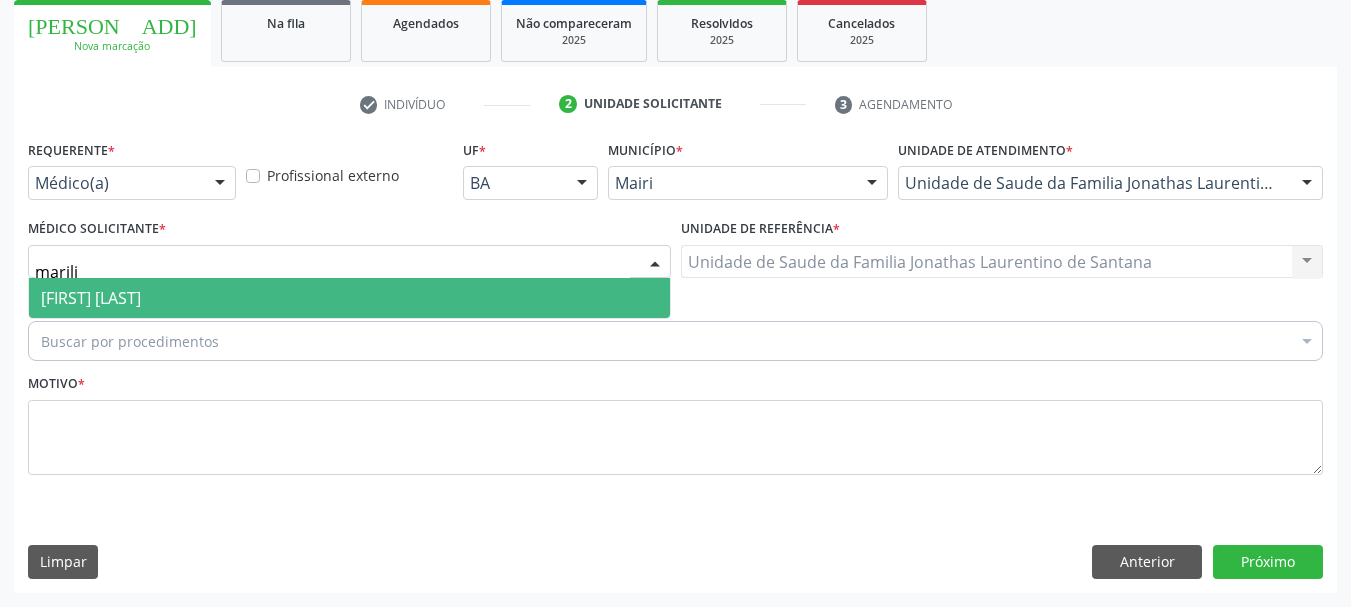 click on "[FIRST] [LAST]" at bounding box center [91, 298] 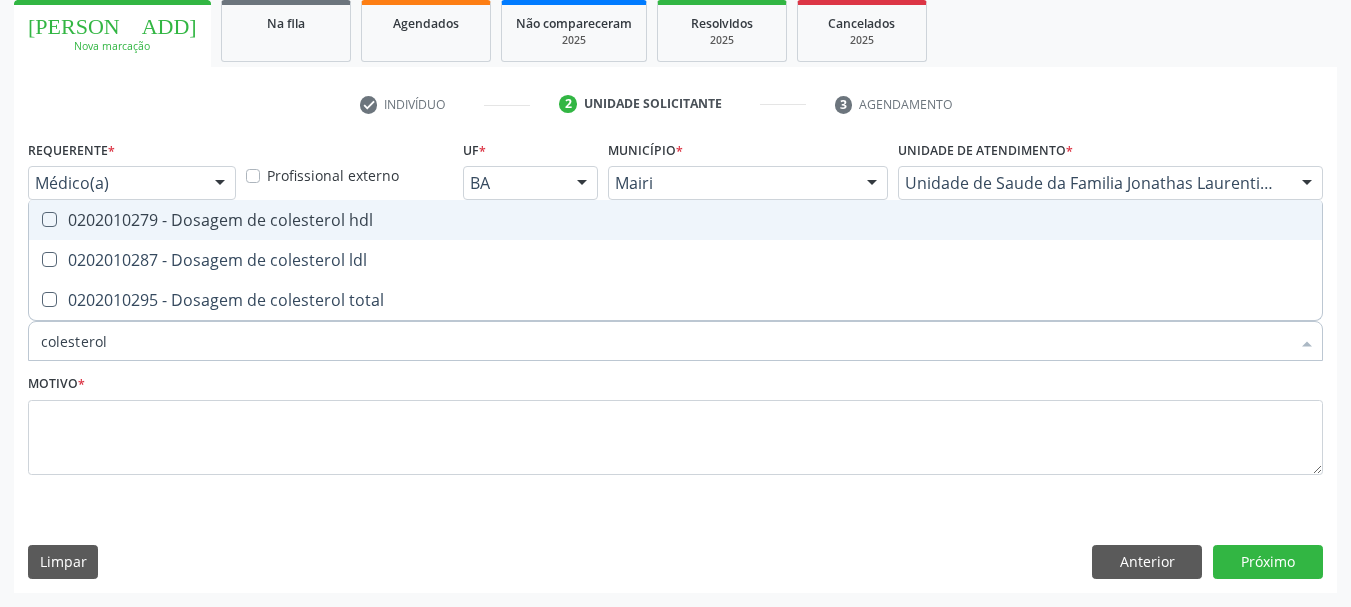 click on "0202010279 - Dosagem de colesterol hdl" at bounding box center (675, 220) 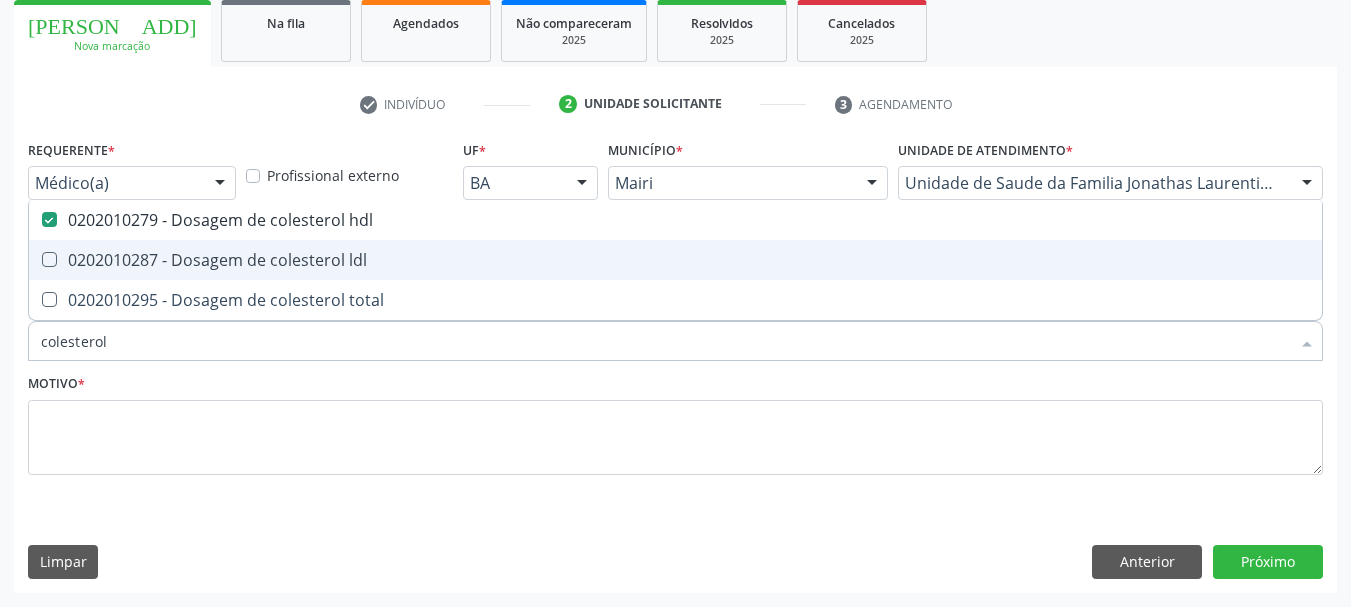 click on "0202010287 - Dosagem de colesterol ldl" at bounding box center (675, 260) 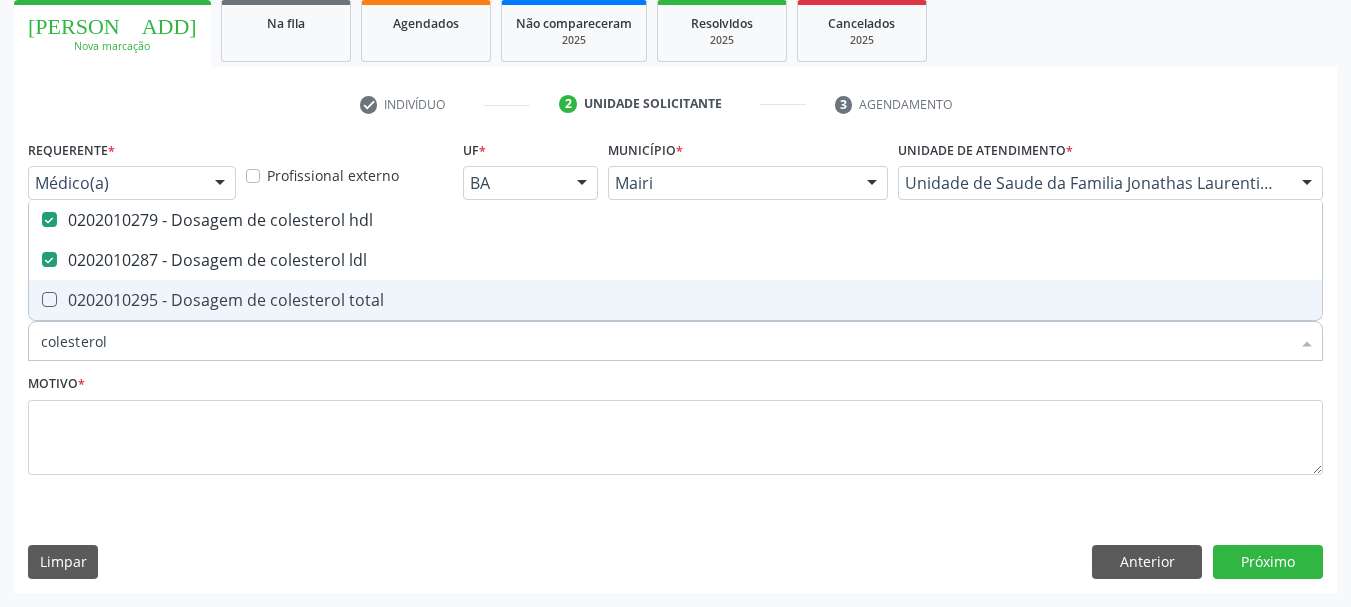 click on "0202010295 - Dosagem de colesterol total" at bounding box center (675, 300) 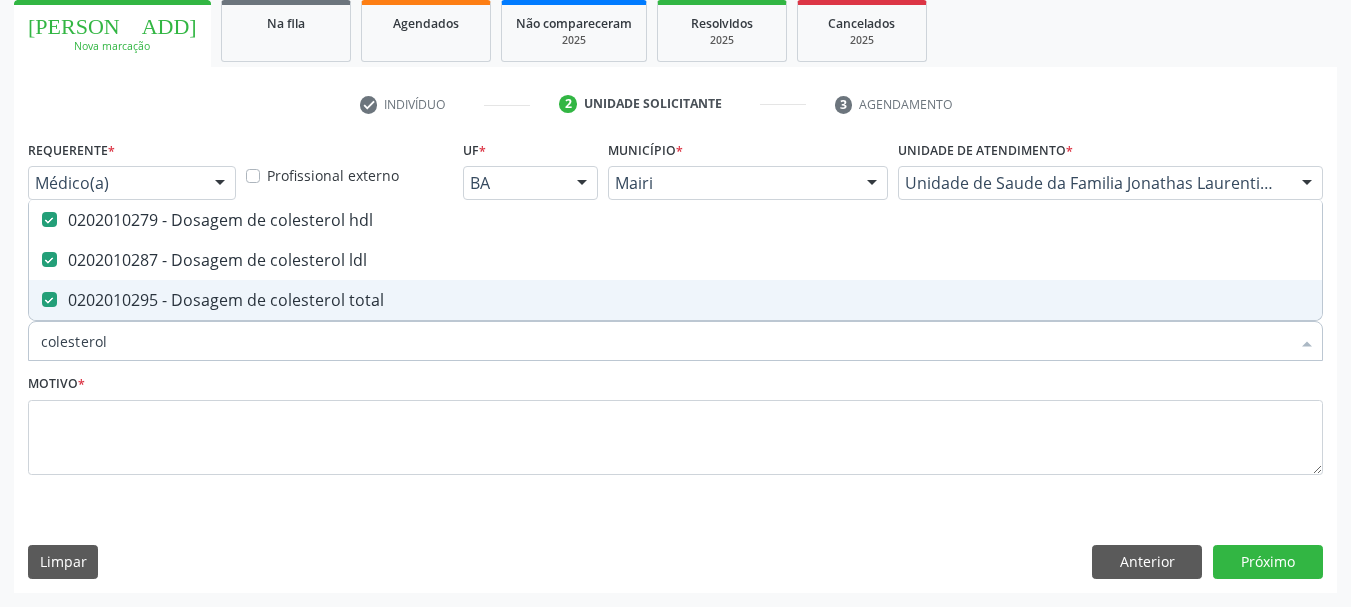 drag, startPoint x: 155, startPoint y: 339, endPoint x: 0, endPoint y: 343, distance: 155.0516 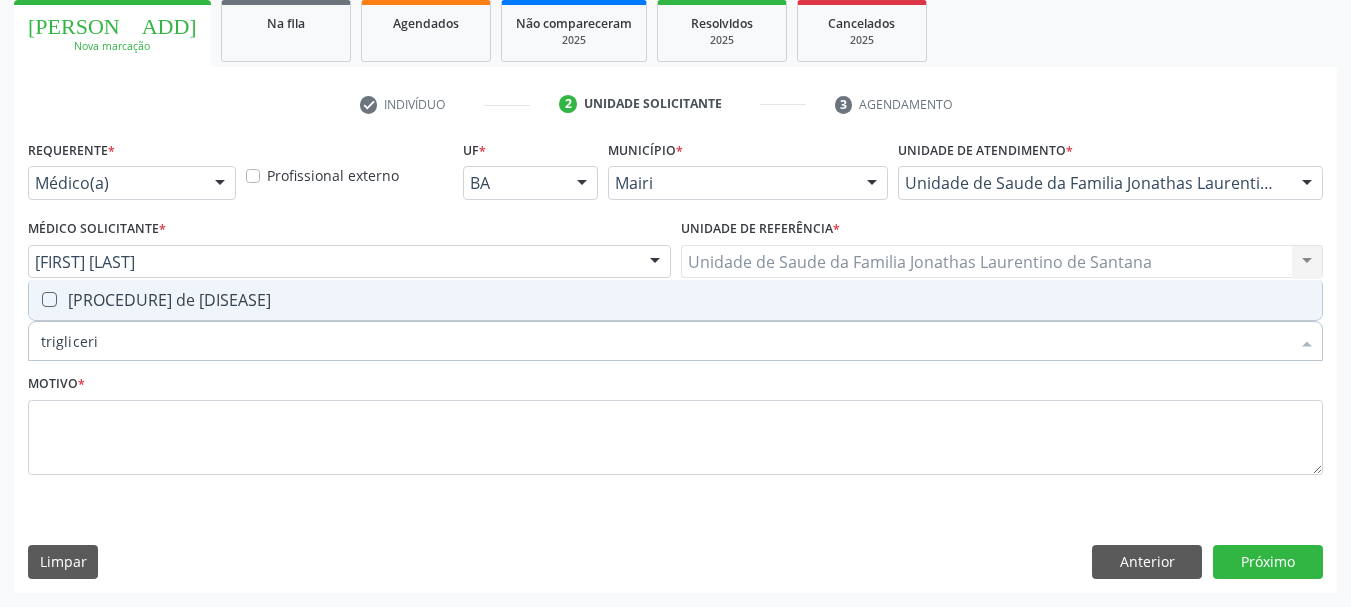 click on "[PROCEDURE] de [DISEASE]" at bounding box center [675, 300] 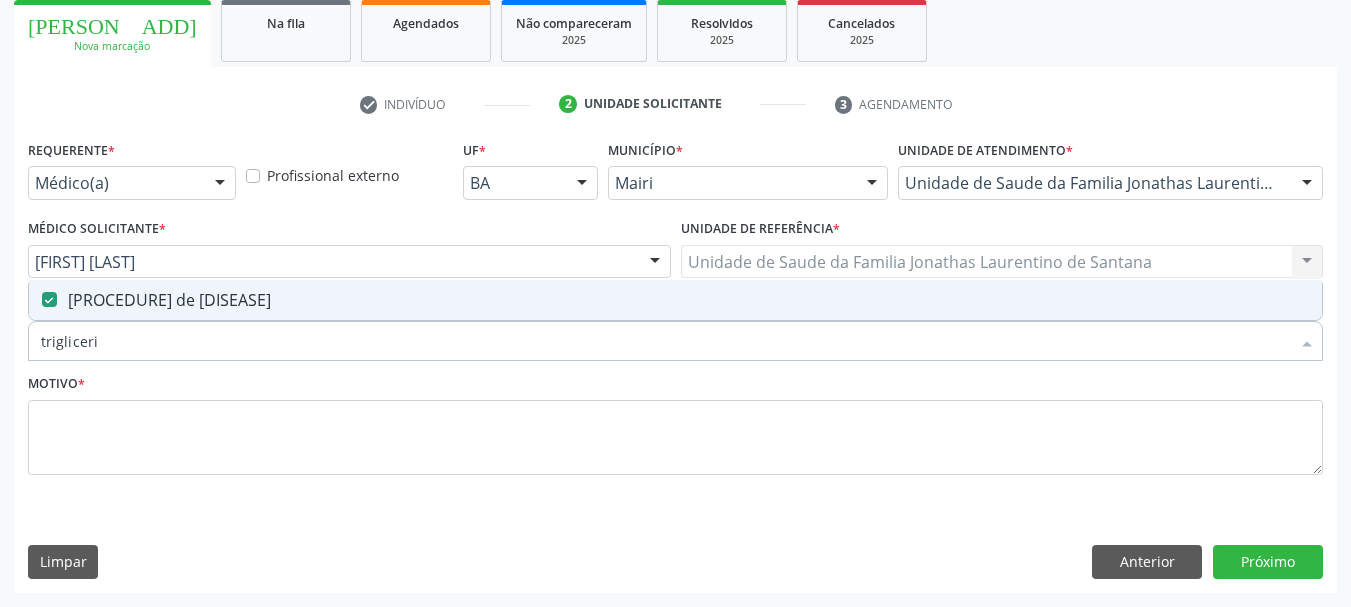drag, startPoint x: 19, startPoint y: 359, endPoint x: 0, endPoint y: 359, distance: 19 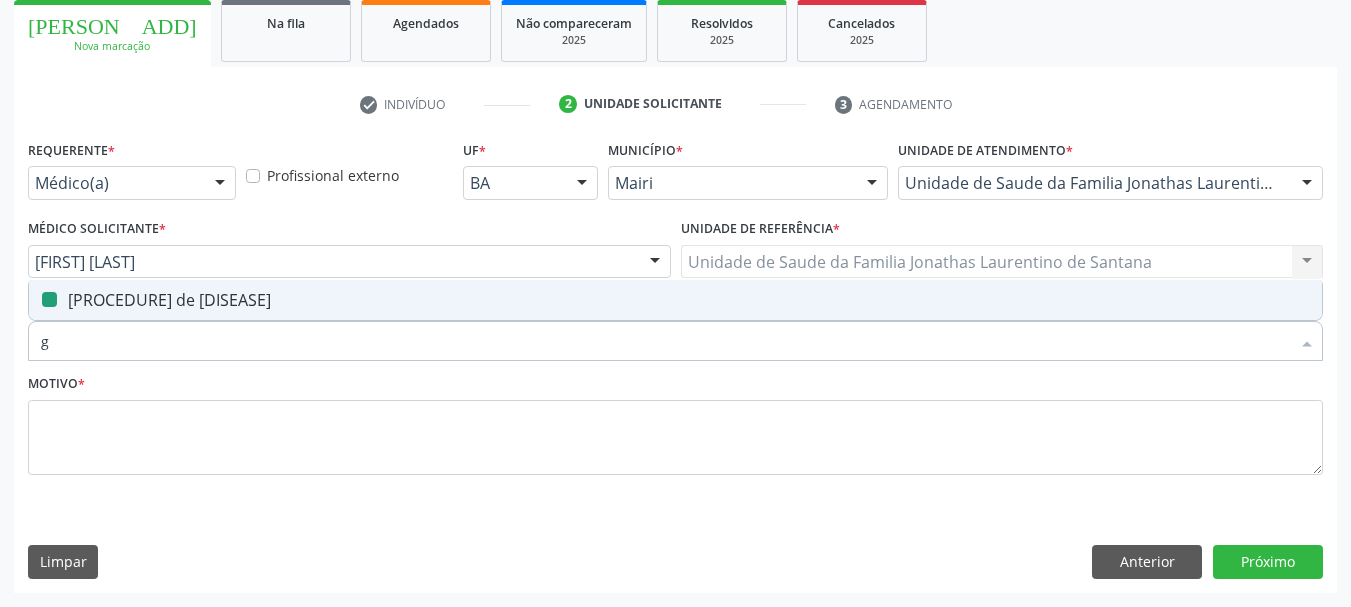 type on "gl" 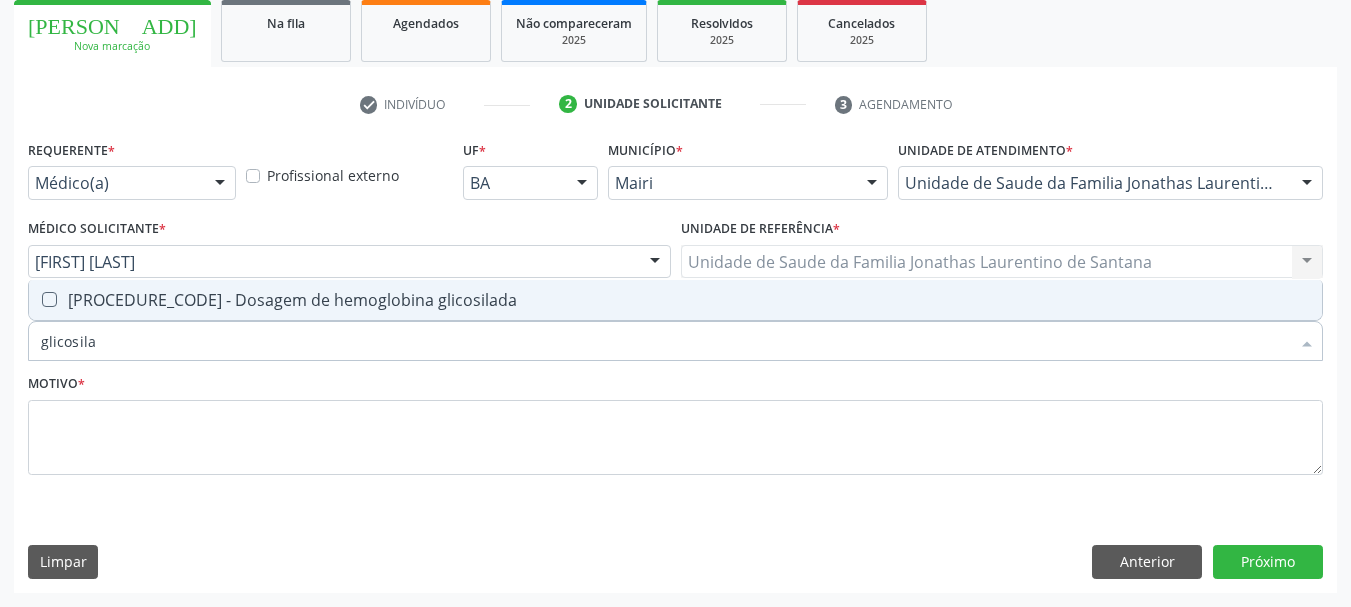 click at bounding box center (49, 299) 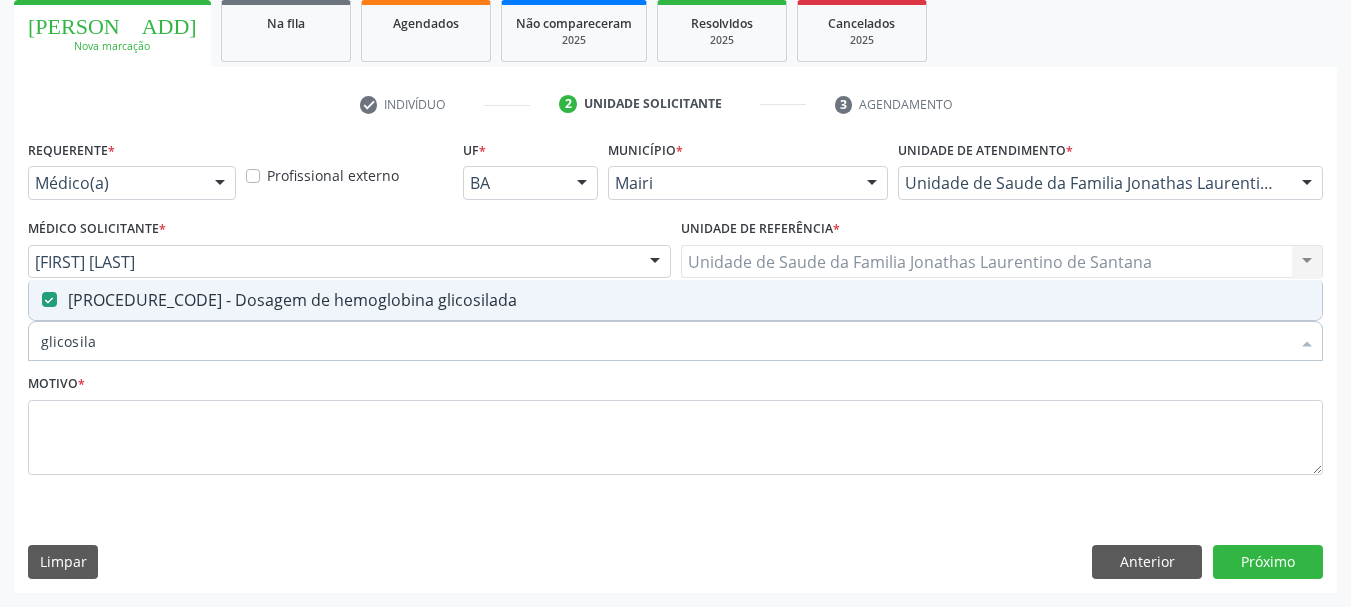 drag, startPoint x: 114, startPoint y: 328, endPoint x: 0, endPoint y: 375, distance: 123.308556 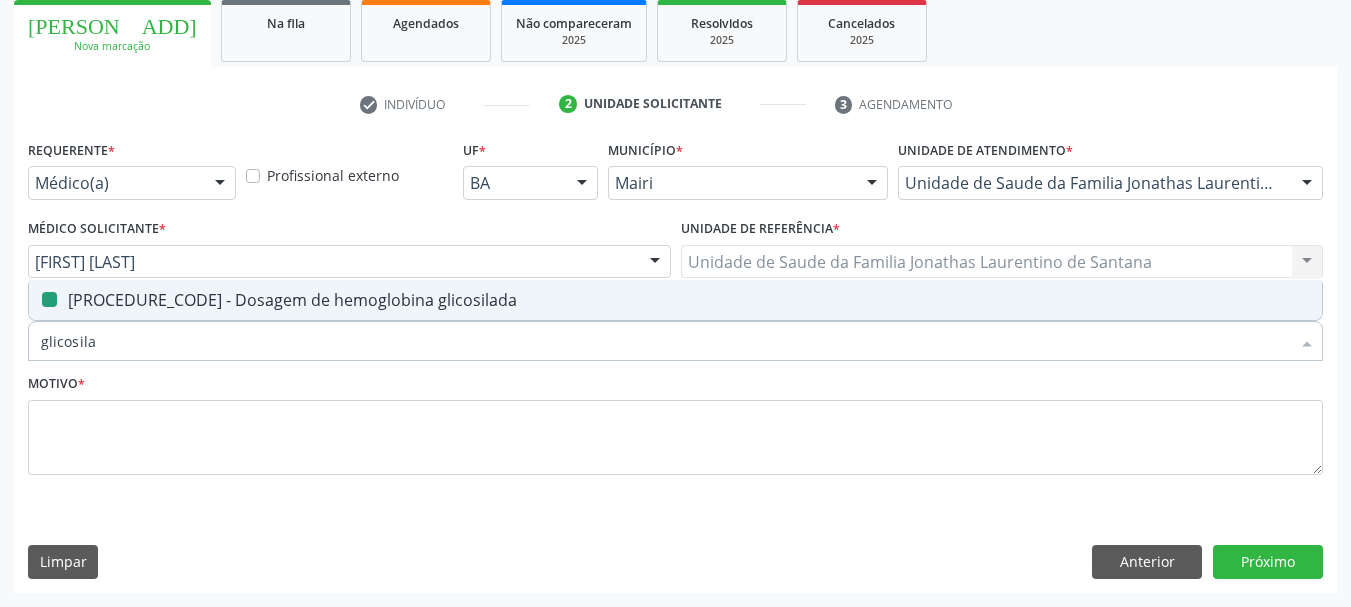 type 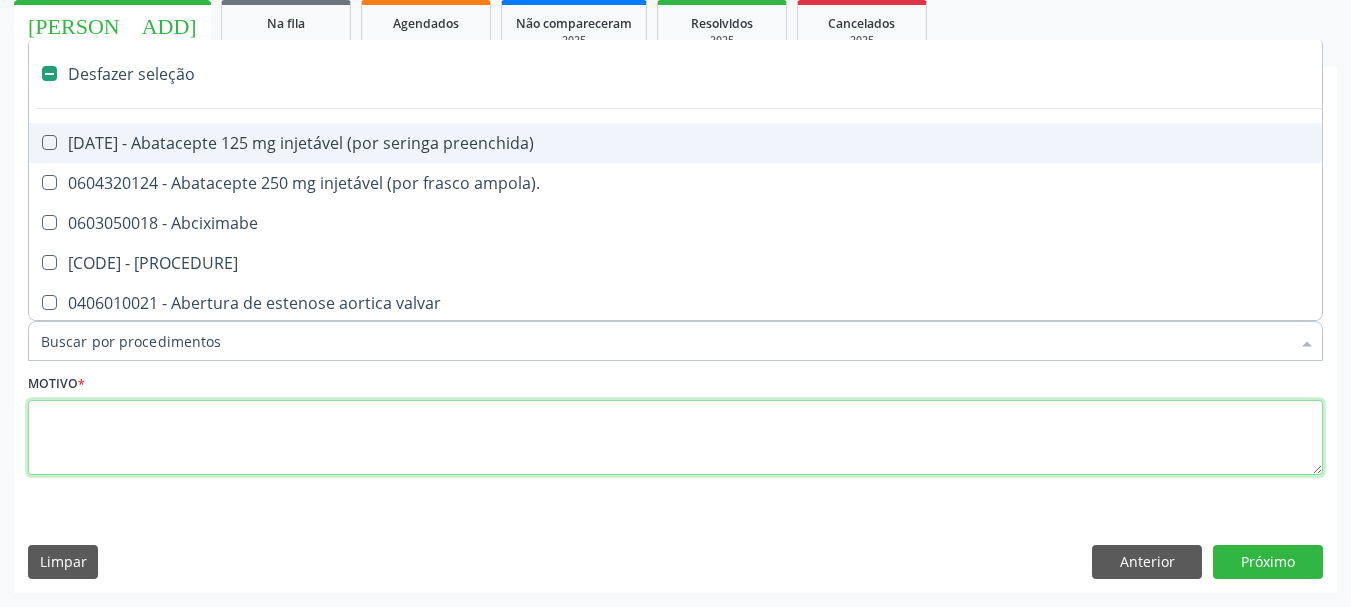 click at bounding box center (675, 438) 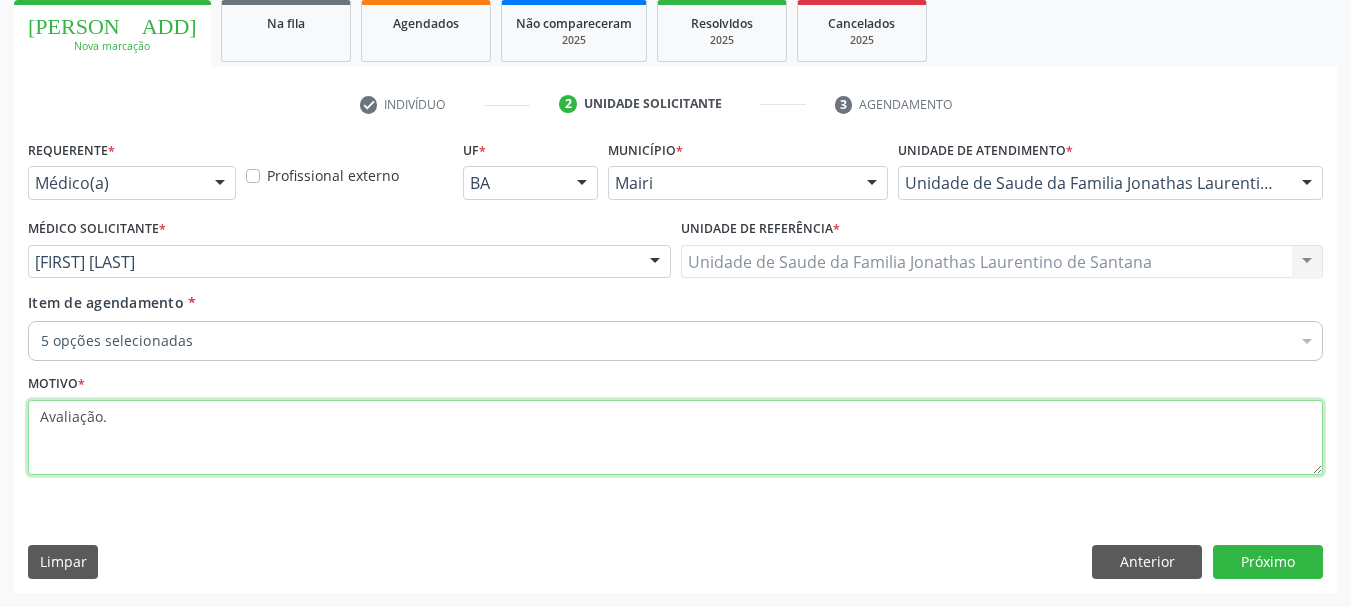 type on "Avaliação." 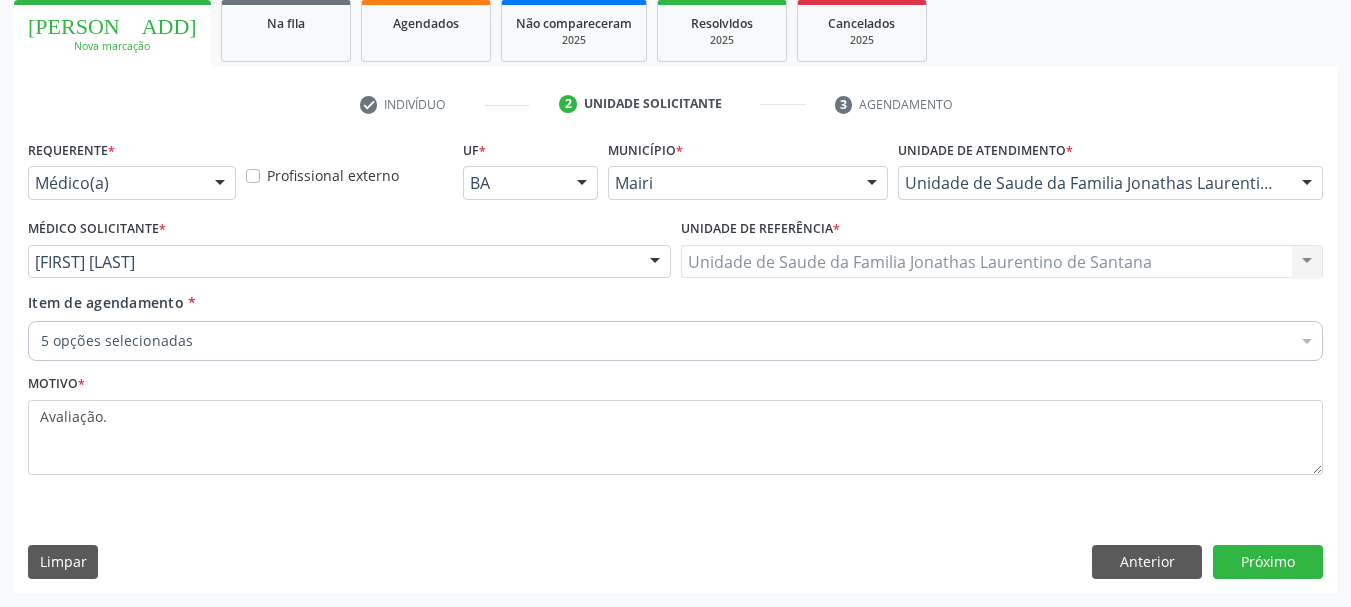 click on "Motivo
*
Avaliação." at bounding box center [675, 436] 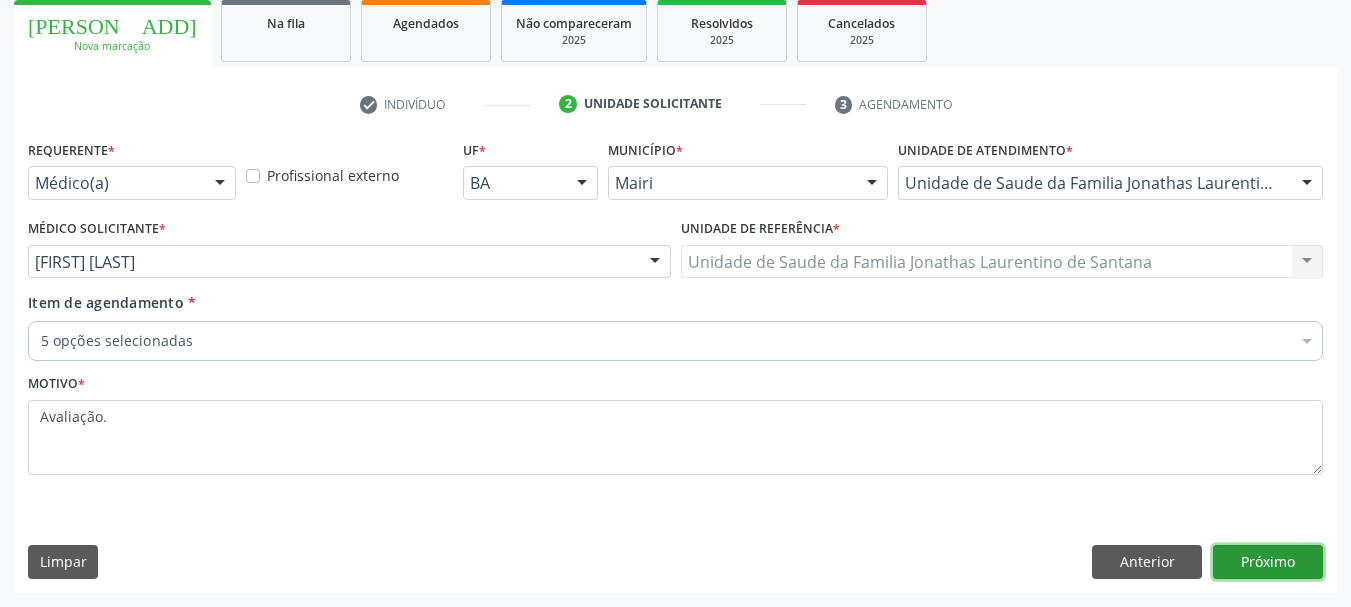 click on "Próximo" at bounding box center (1268, 562) 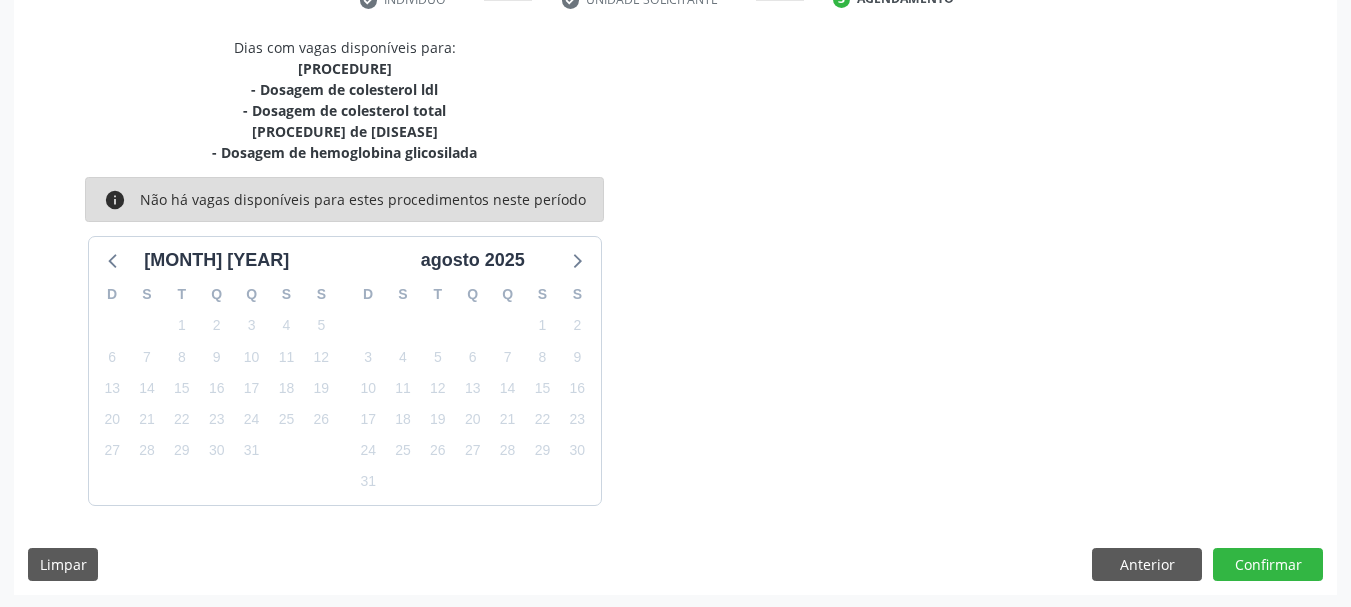scroll, scrollTop: 406, scrollLeft: 0, axis: vertical 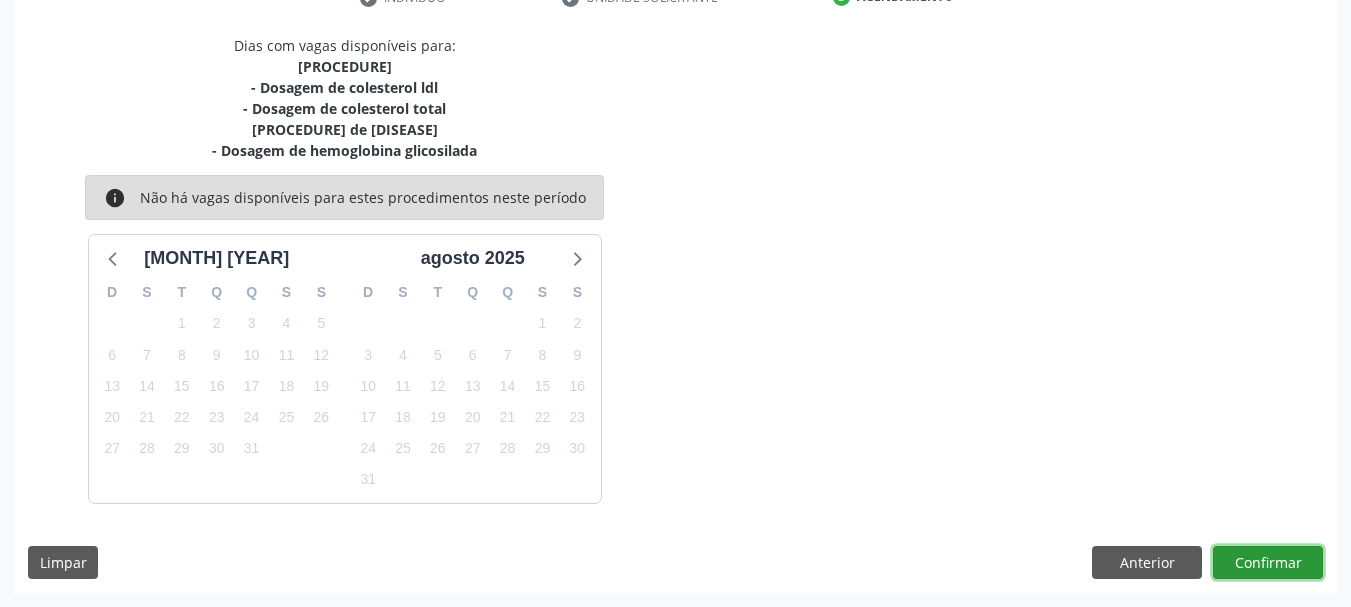 click on "Confirmar" at bounding box center (1268, 563) 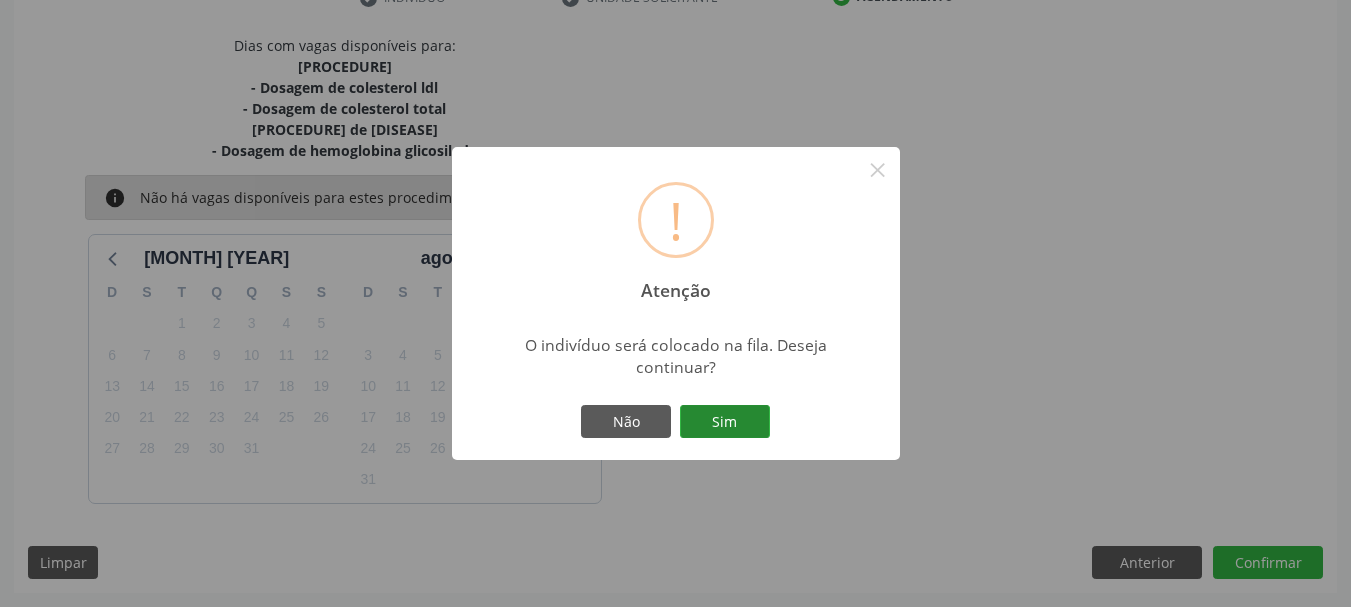 click on "Sim" at bounding box center (725, 422) 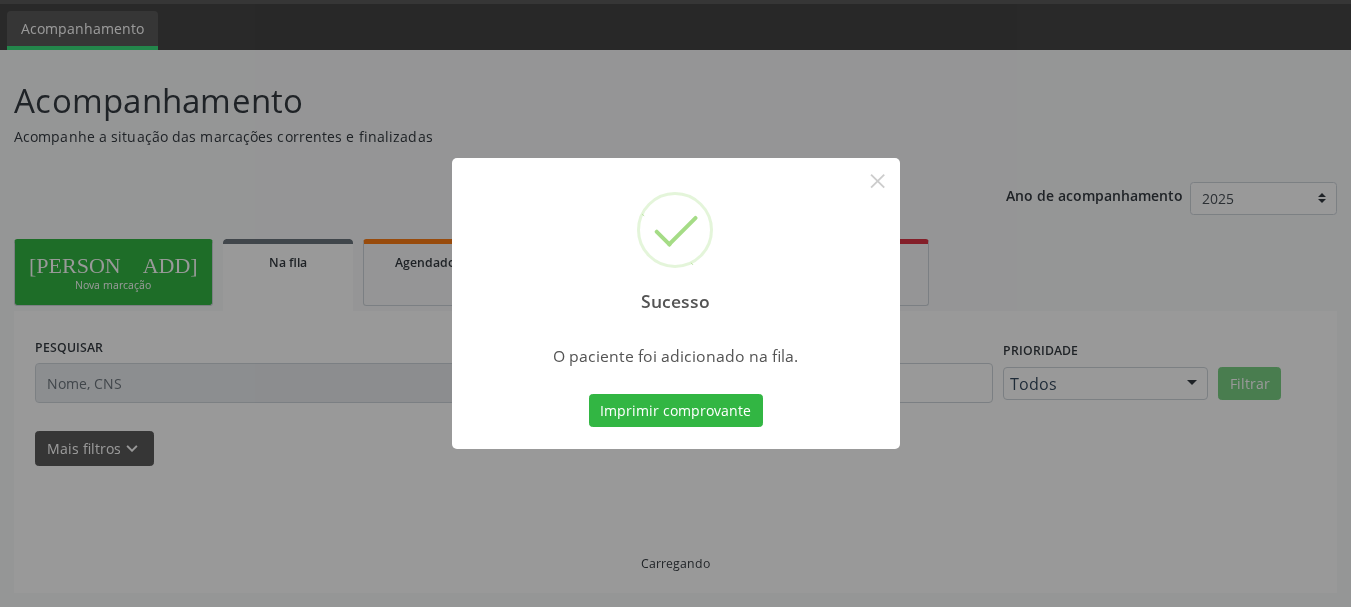 scroll, scrollTop: 60, scrollLeft: 0, axis: vertical 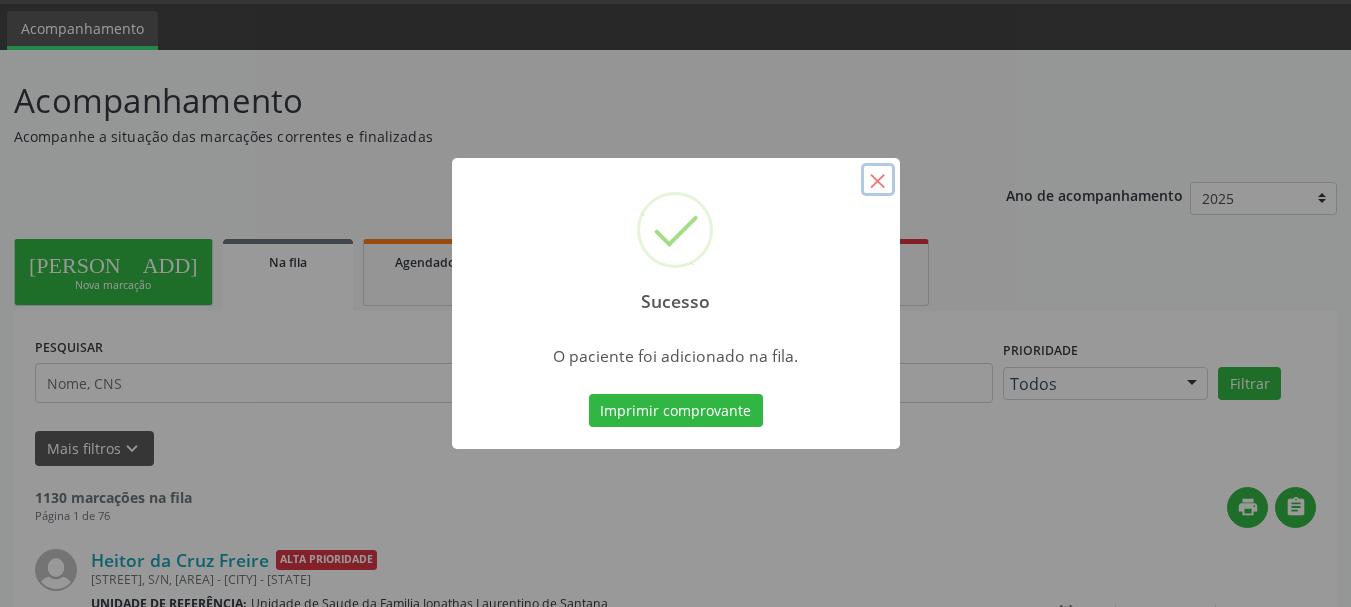 click on "×" at bounding box center (878, 180) 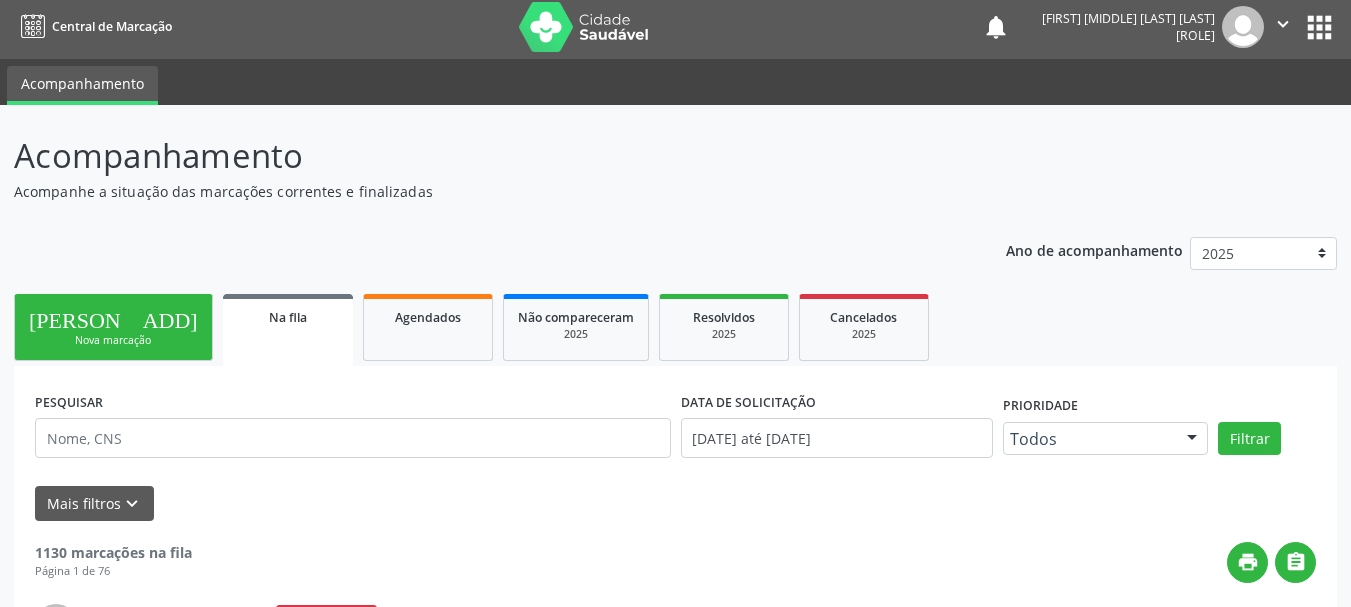 scroll, scrollTop: 0, scrollLeft: 0, axis: both 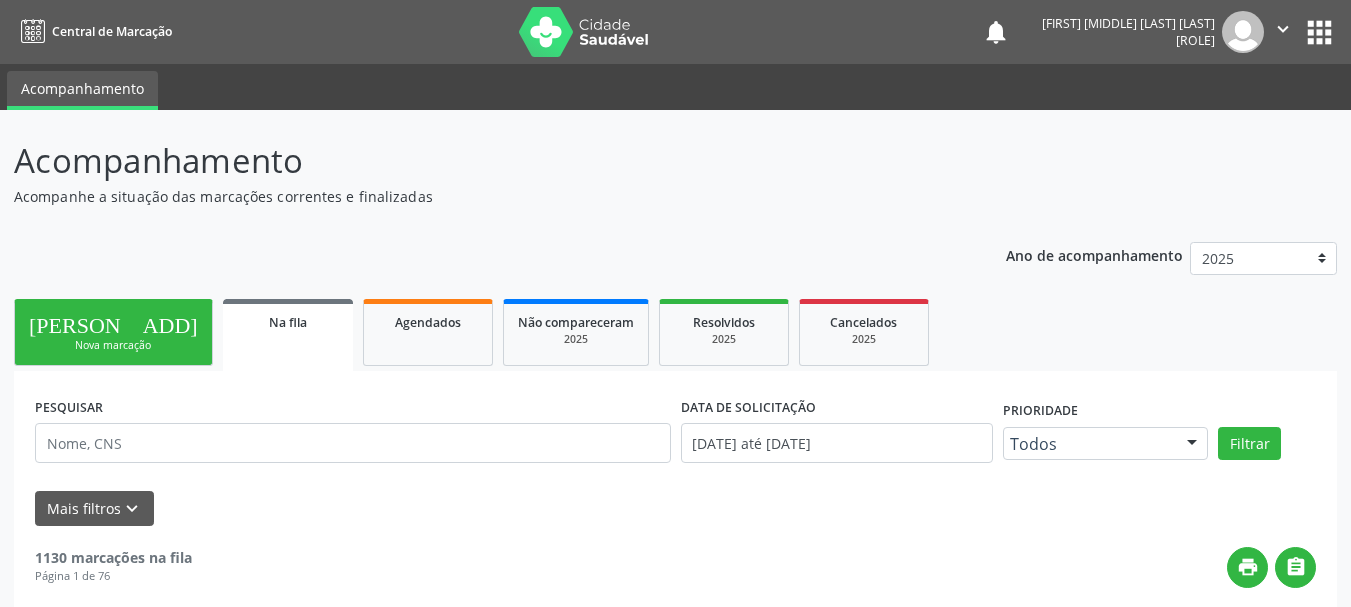 click on "" at bounding box center (1283, 32) 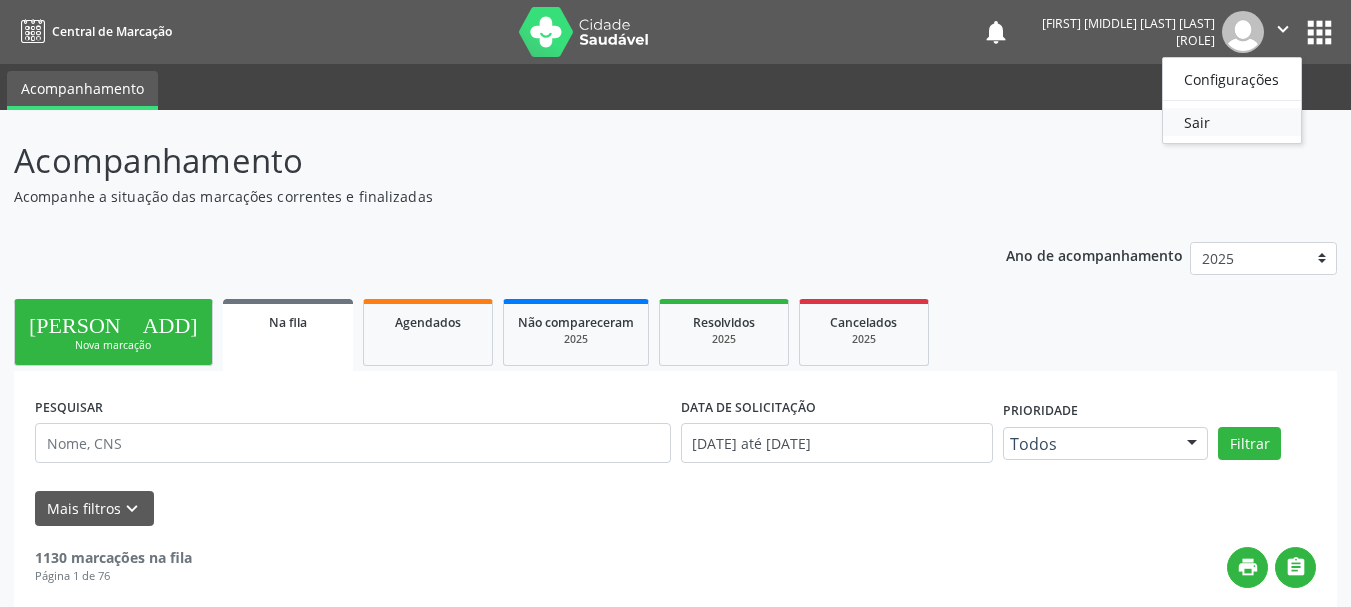 click on "Sair" at bounding box center (1232, 122) 